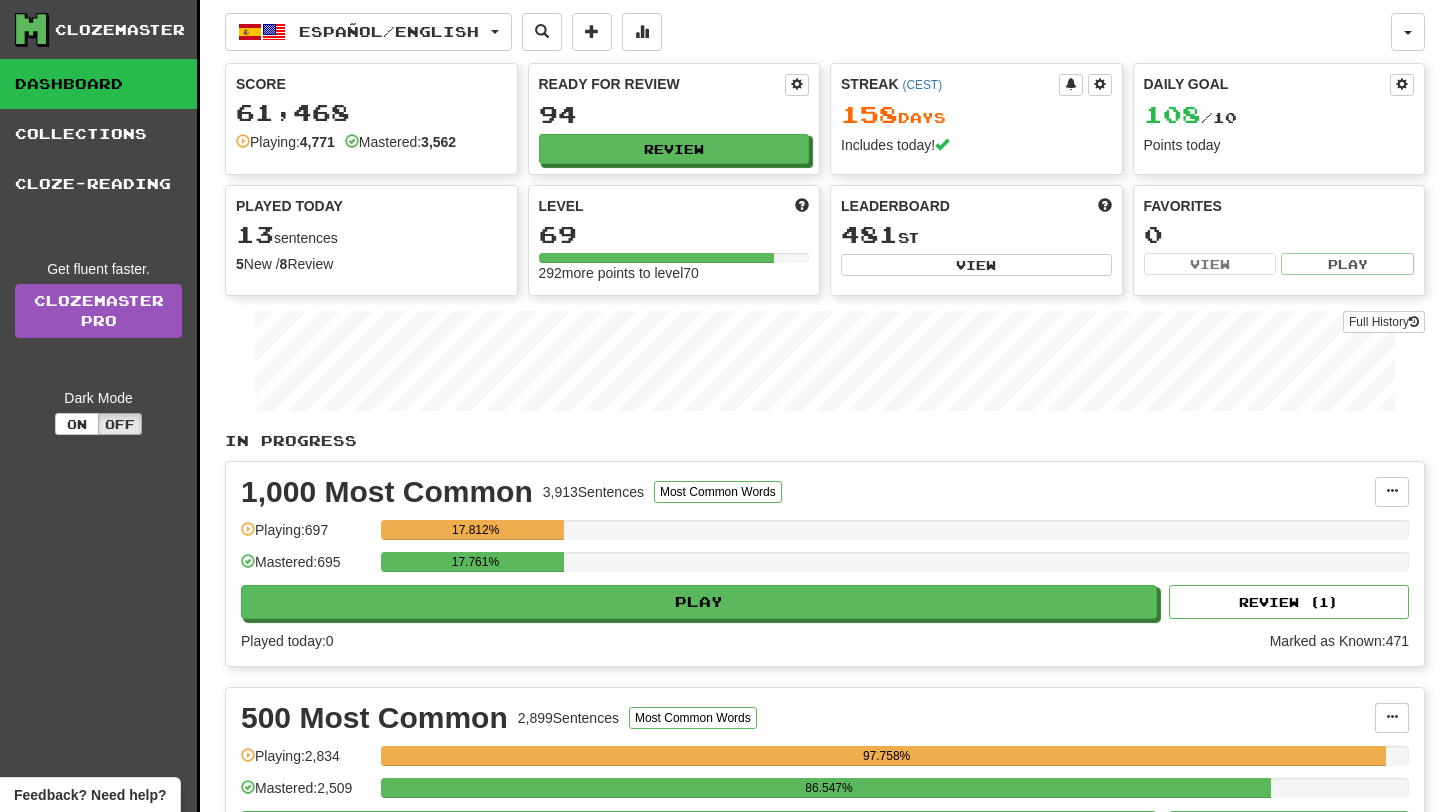 scroll, scrollTop: 0, scrollLeft: 0, axis: both 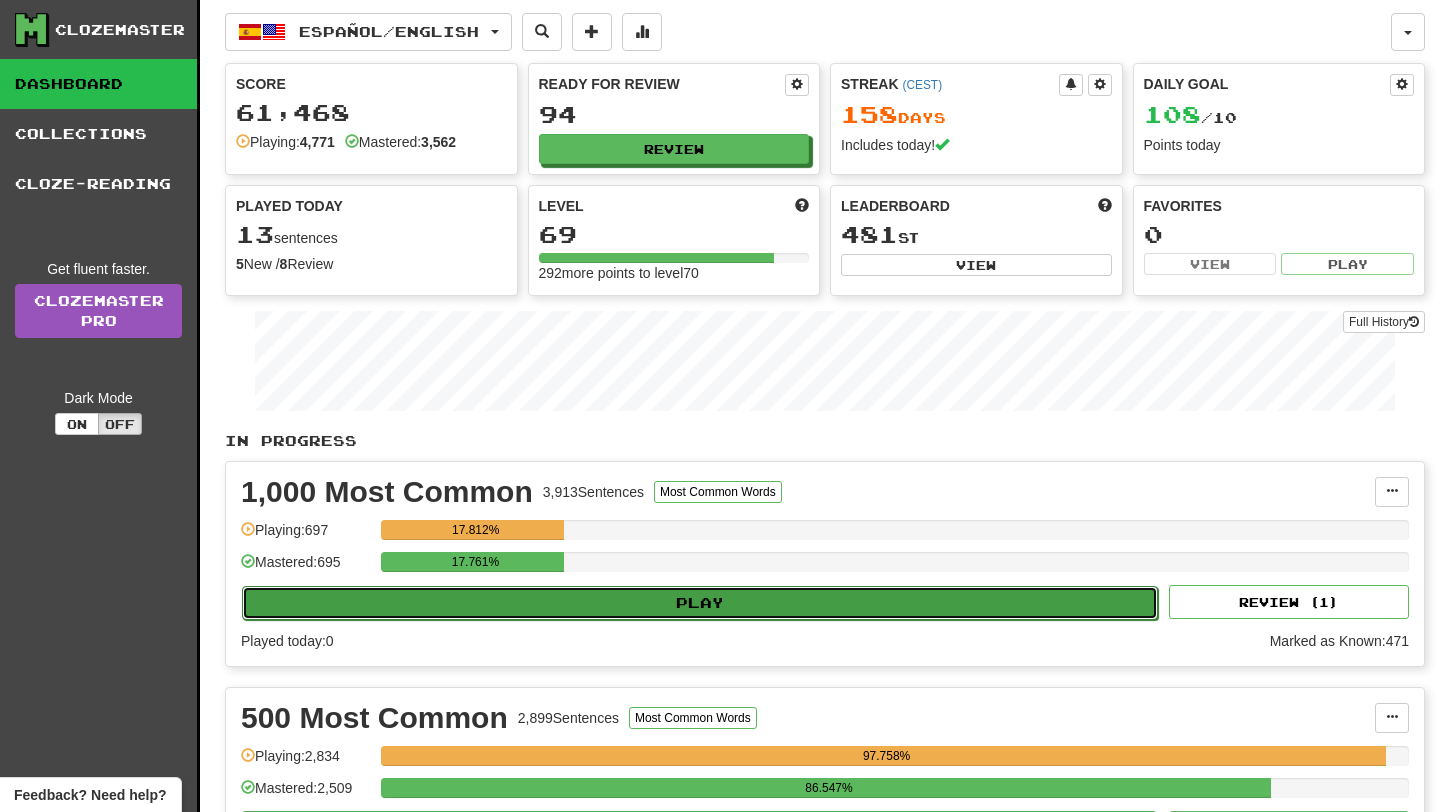click on "Play" at bounding box center [700, 603] 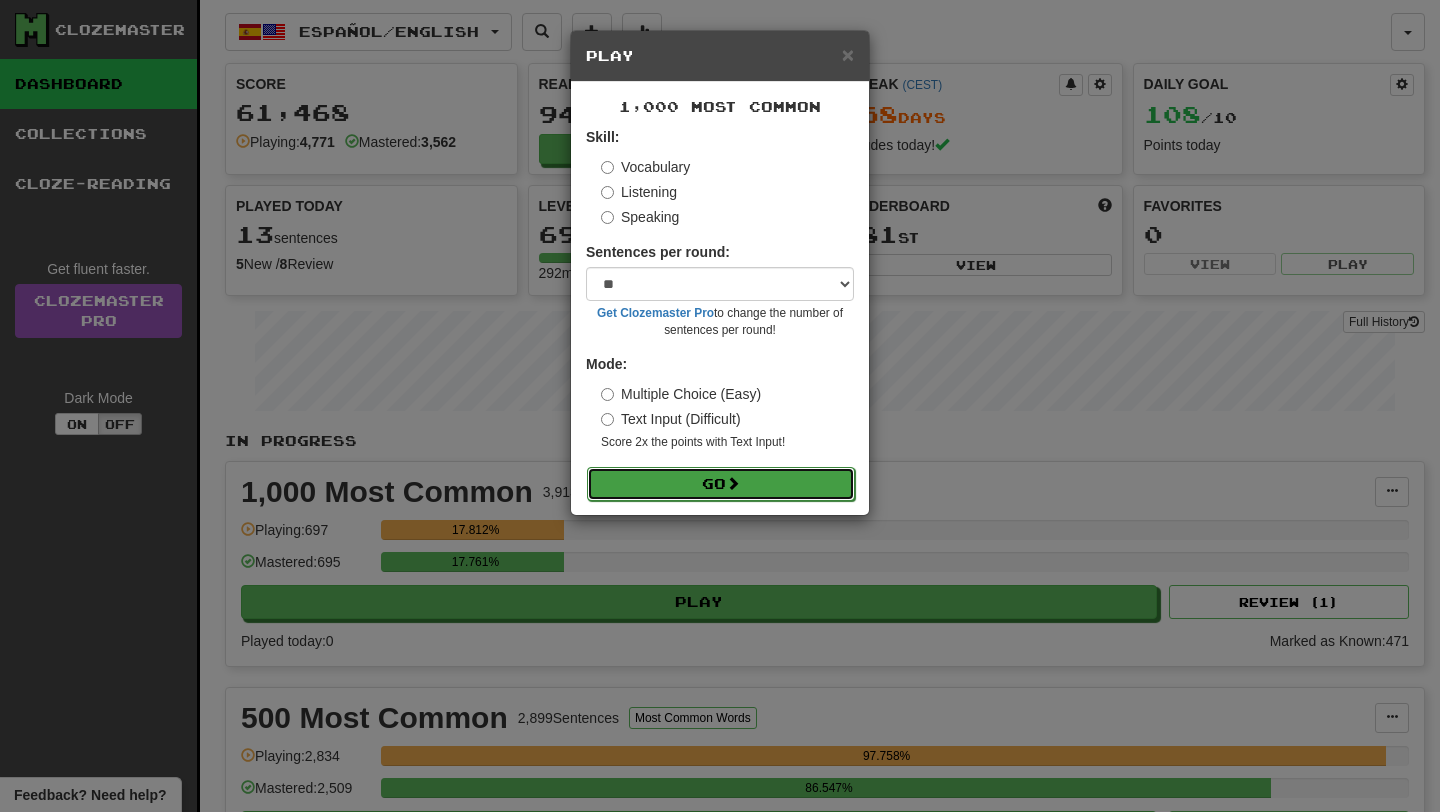 click on "Go" at bounding box center [721, 484] 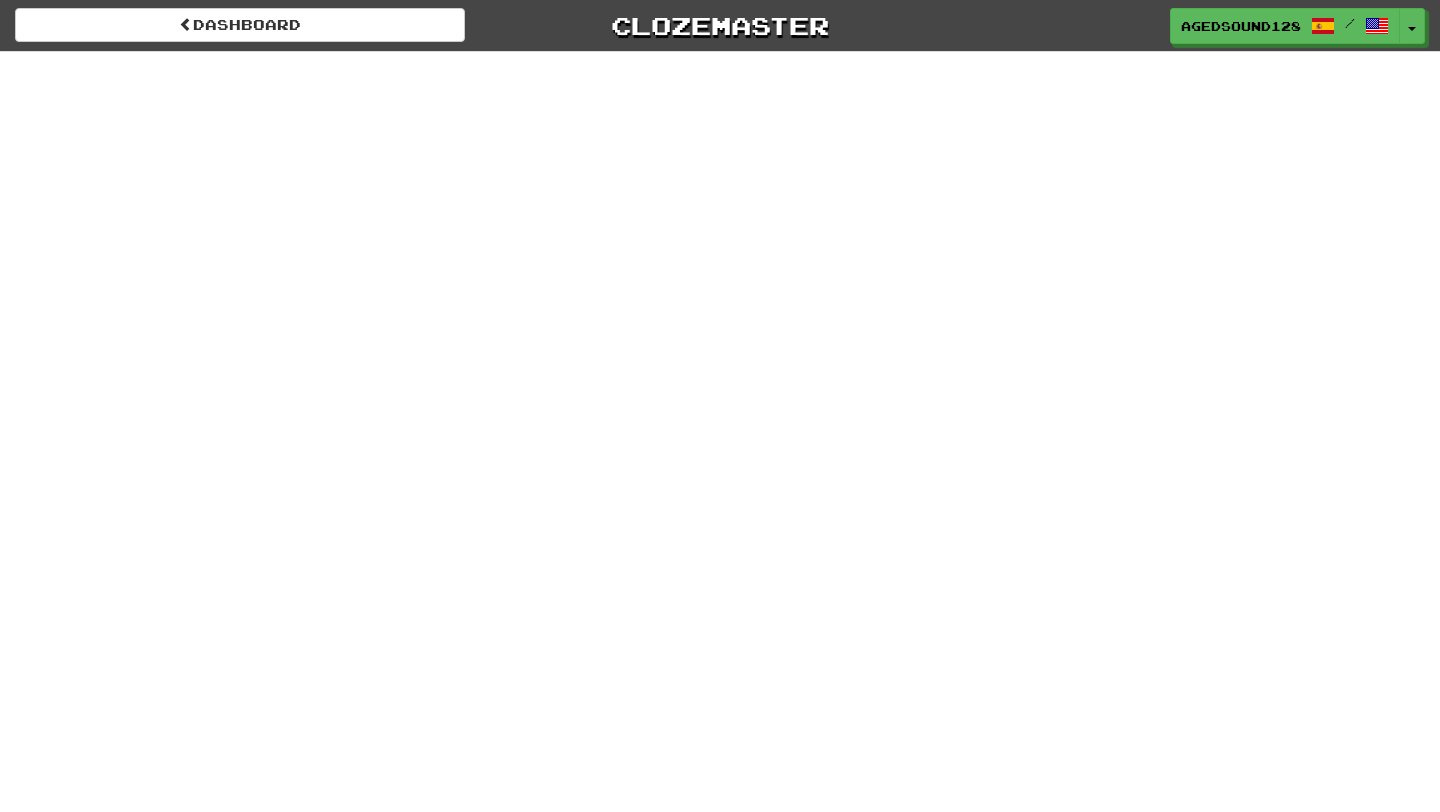 scroll, scrollTop: 0, scrollLeft: 0, axis: both 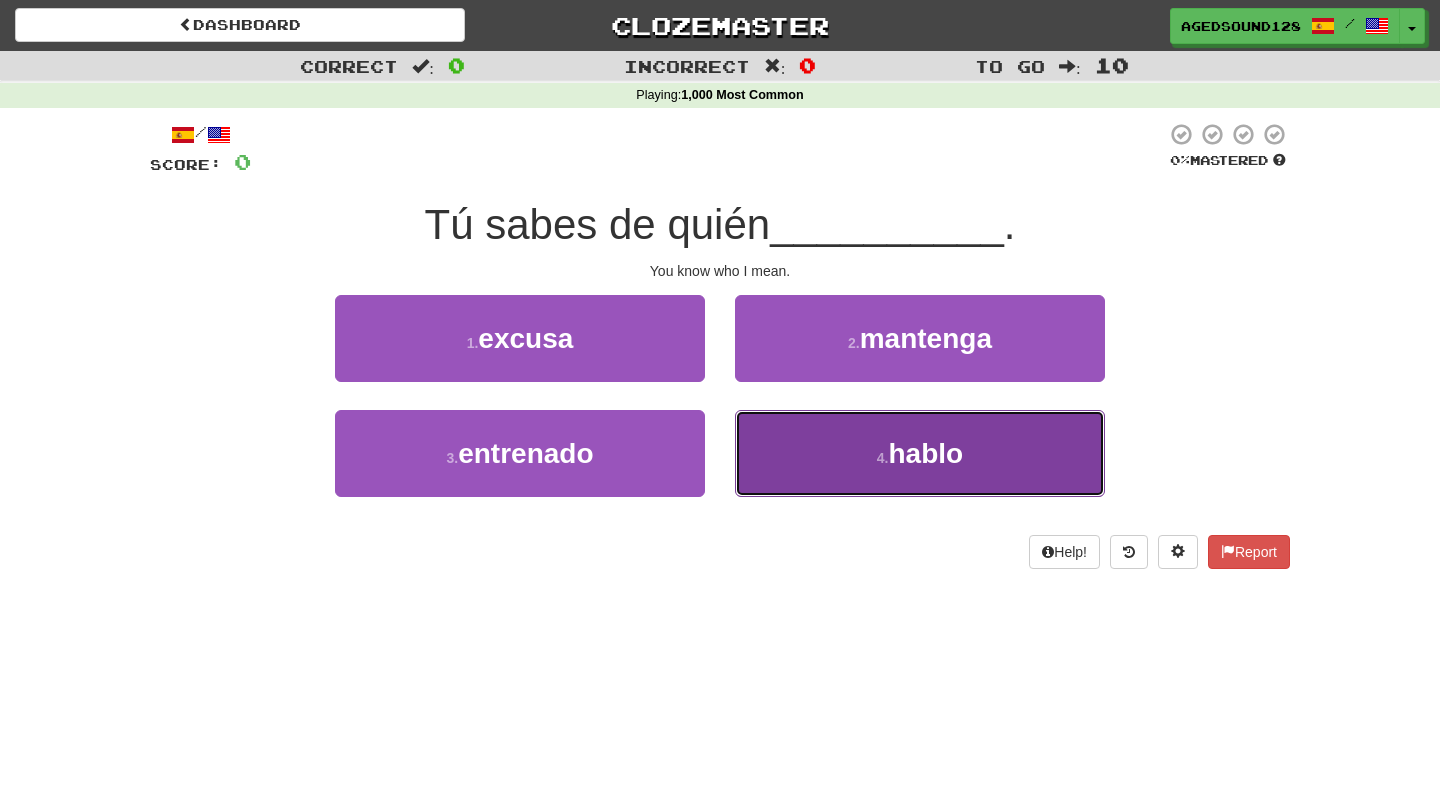 click on "4 .  hablo" at bounding box center [920, 453] 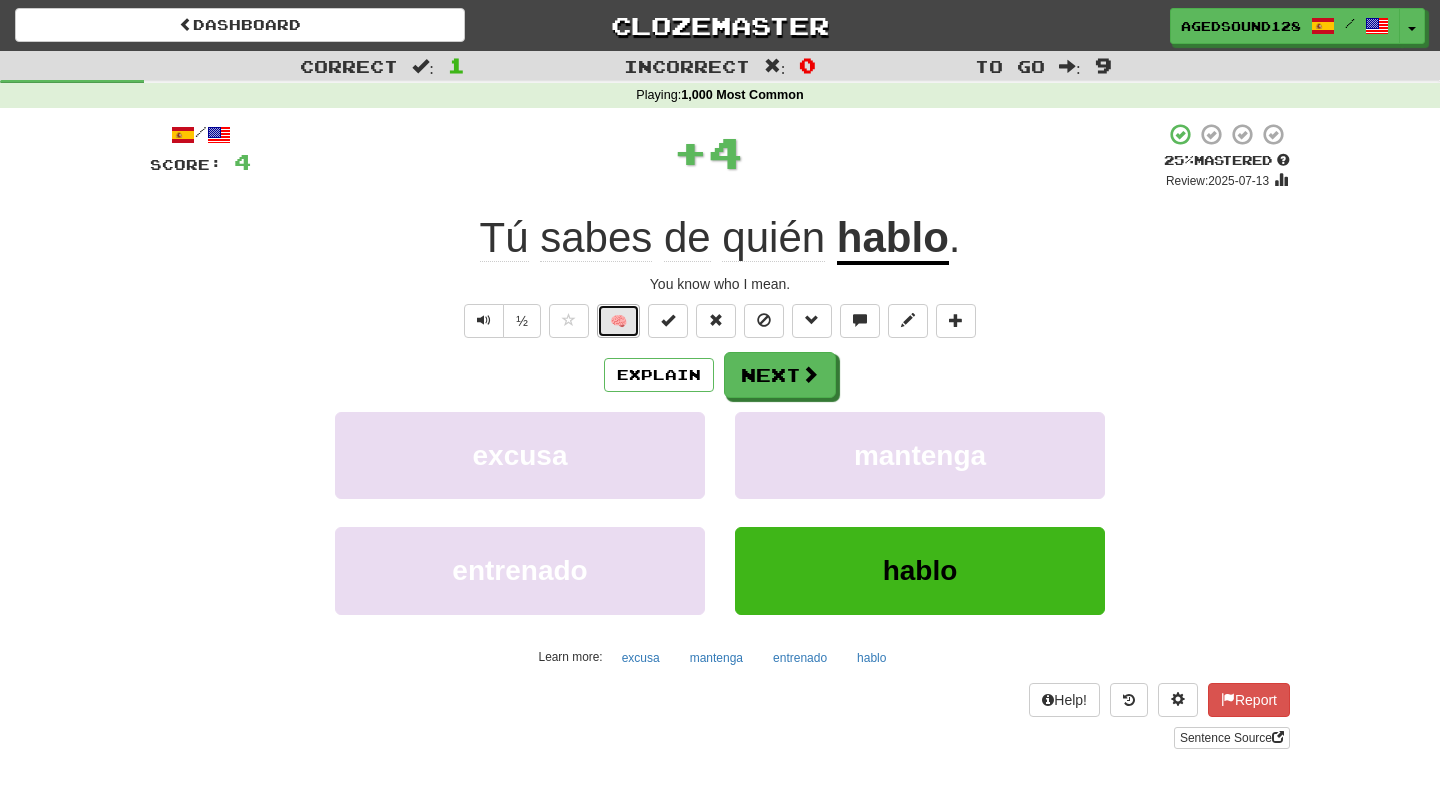 click on "🧠" at bounding box center (618, 321) 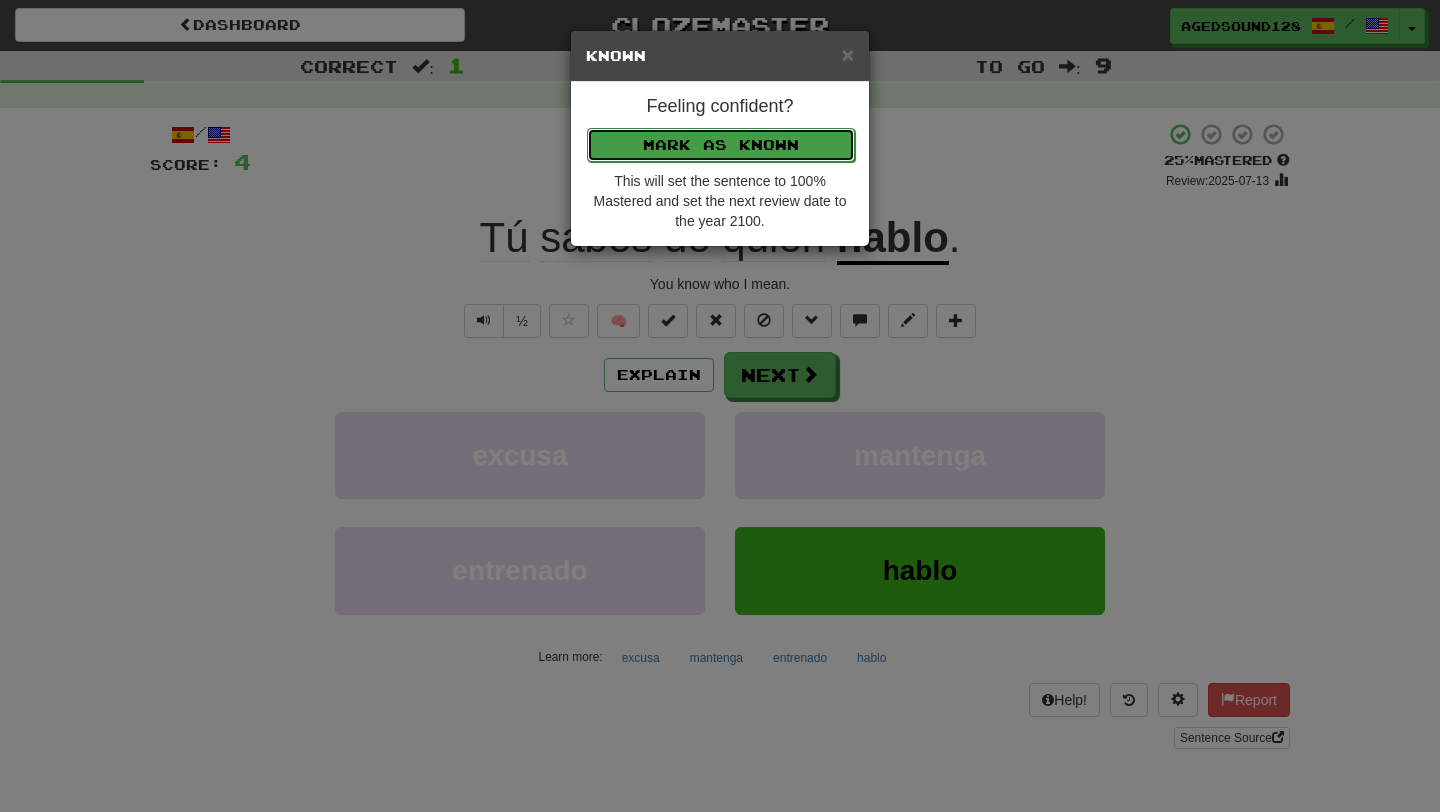 click on "Mark as Known" at bounding box center [721, 145] 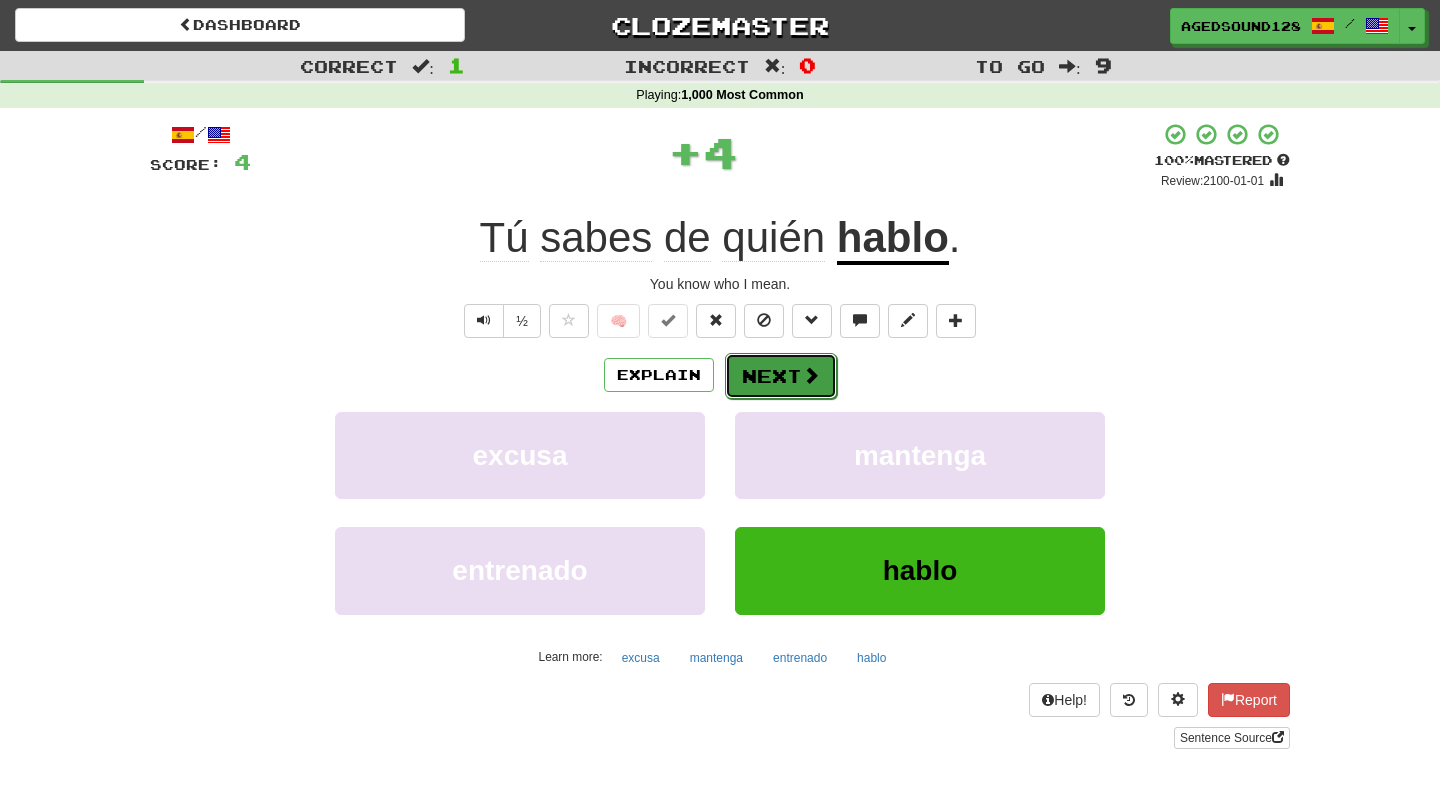 click on "Next" at bounding box center [781, 376] 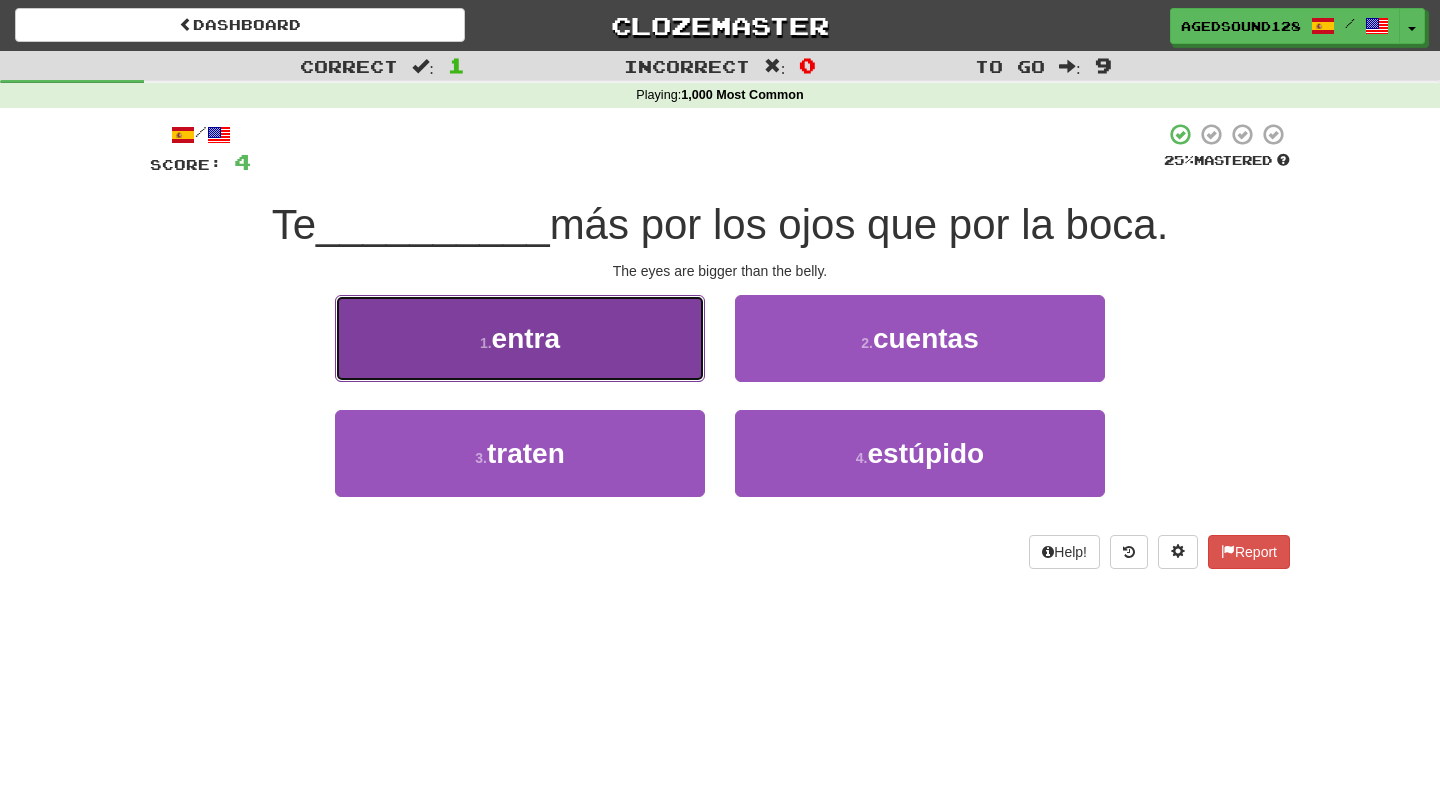 click on "1 .  entra" at bounding box center [520, 338] 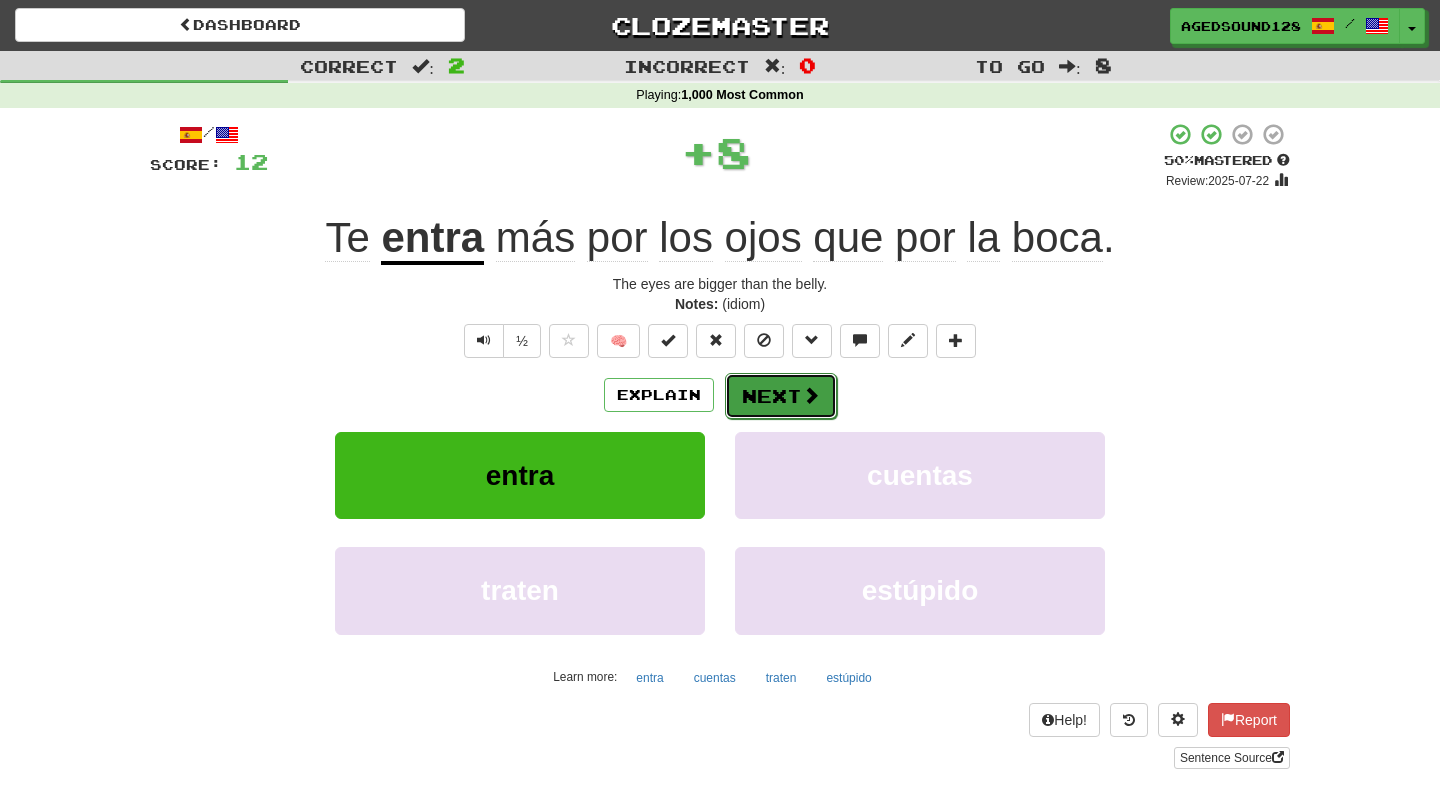 click on "Next" at bounding box center [781, 396] 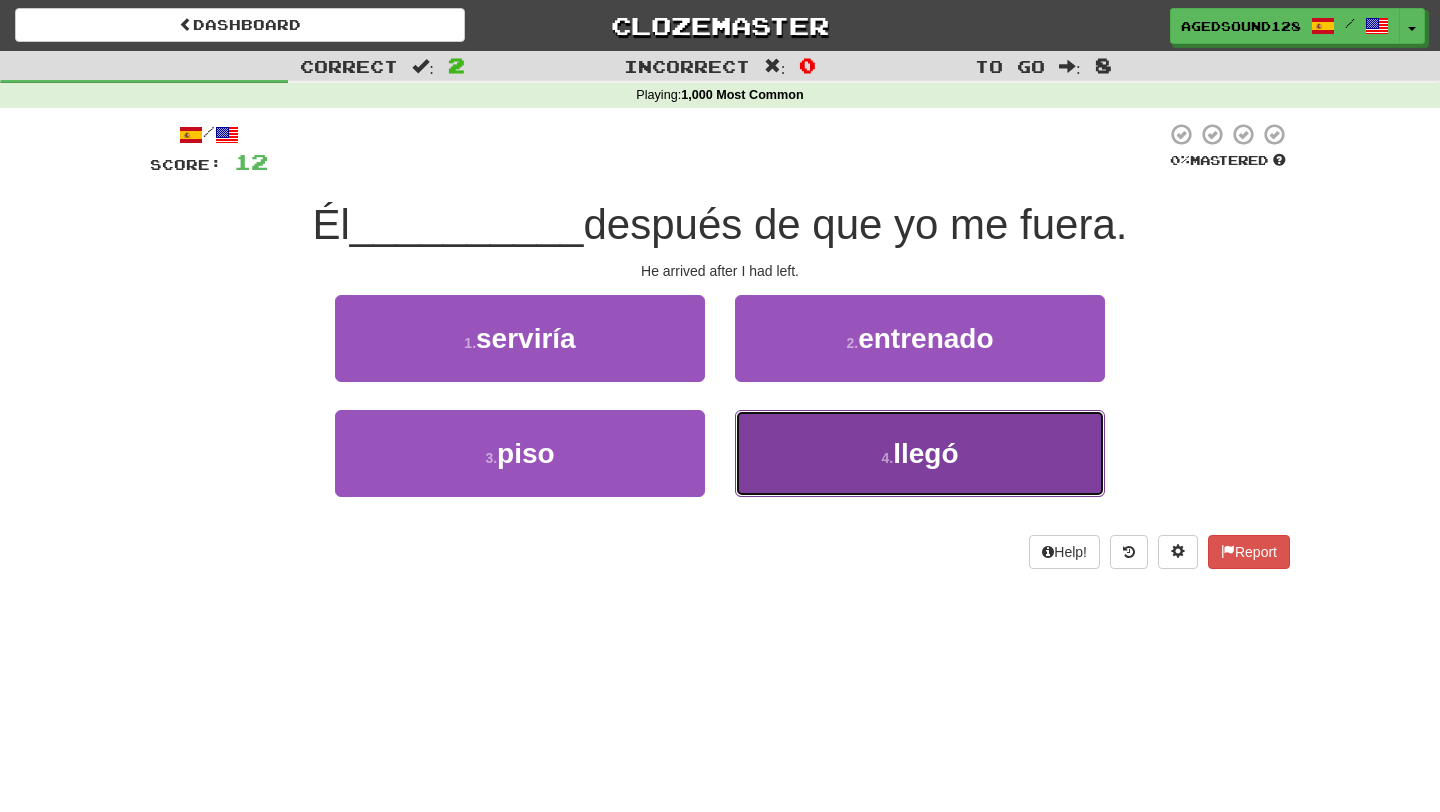 click on "4 .  llegó" at bounding box center [920, 453] 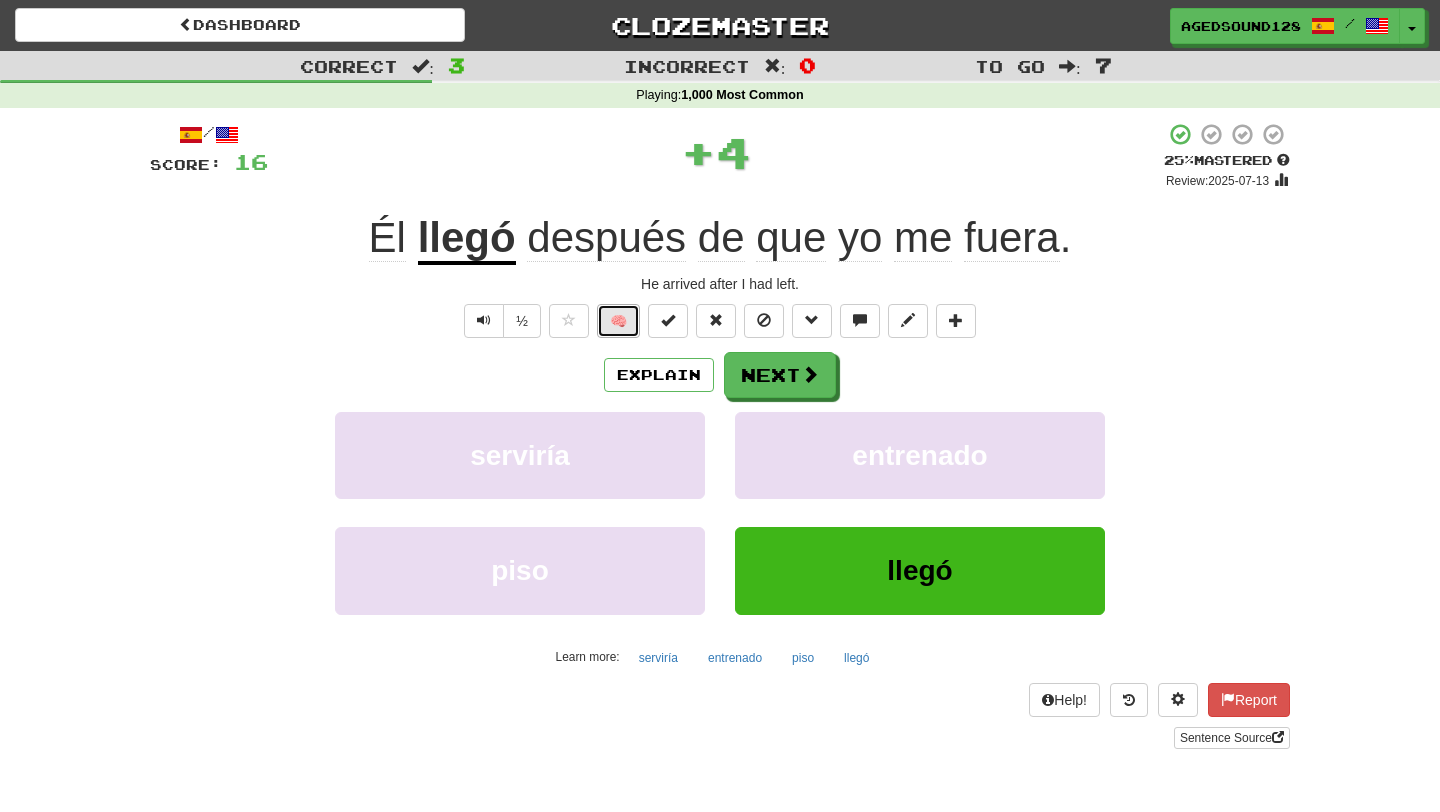 click on "🧠" at bounding box center (618, 321) 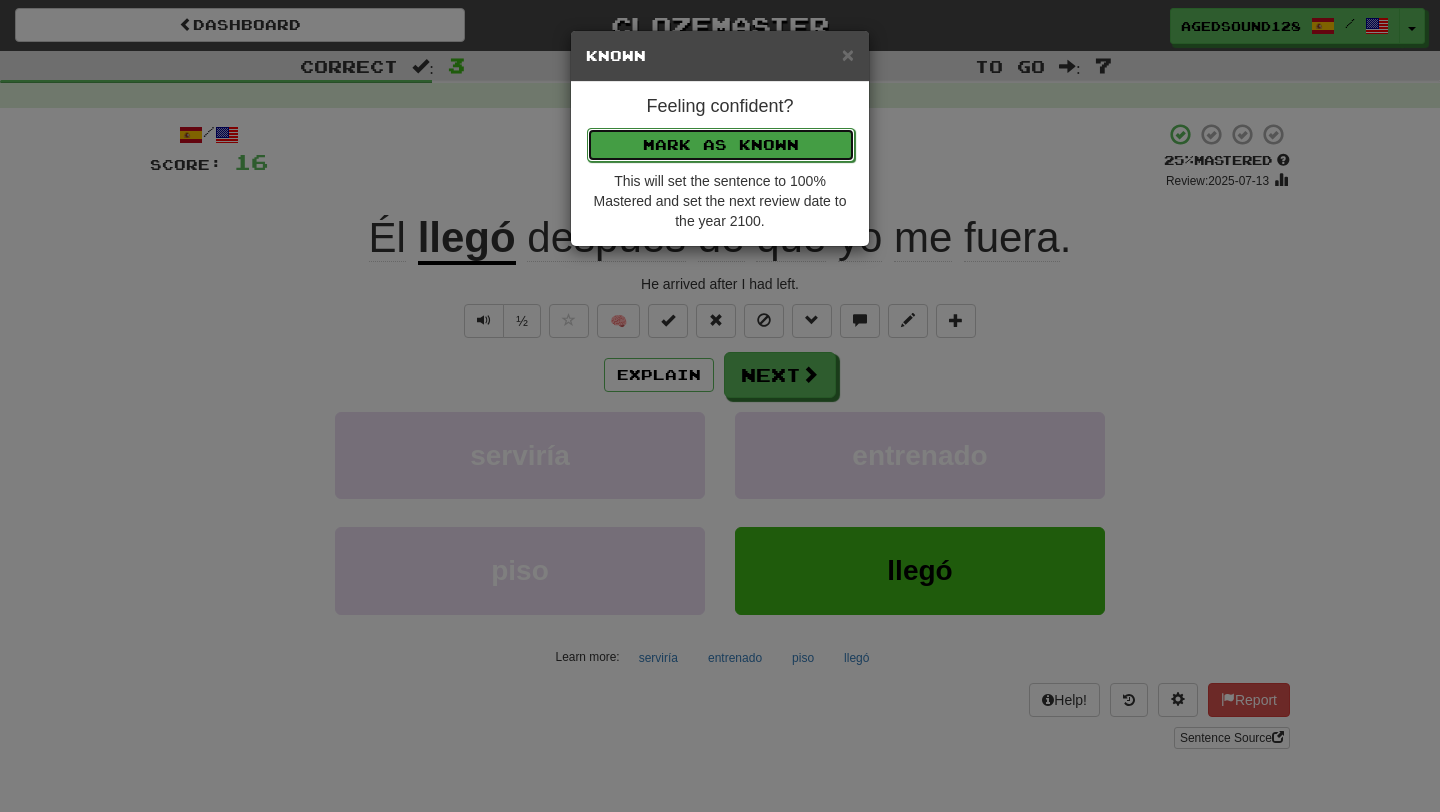 click on "Mark as Known" at bounding box center (721, 145) 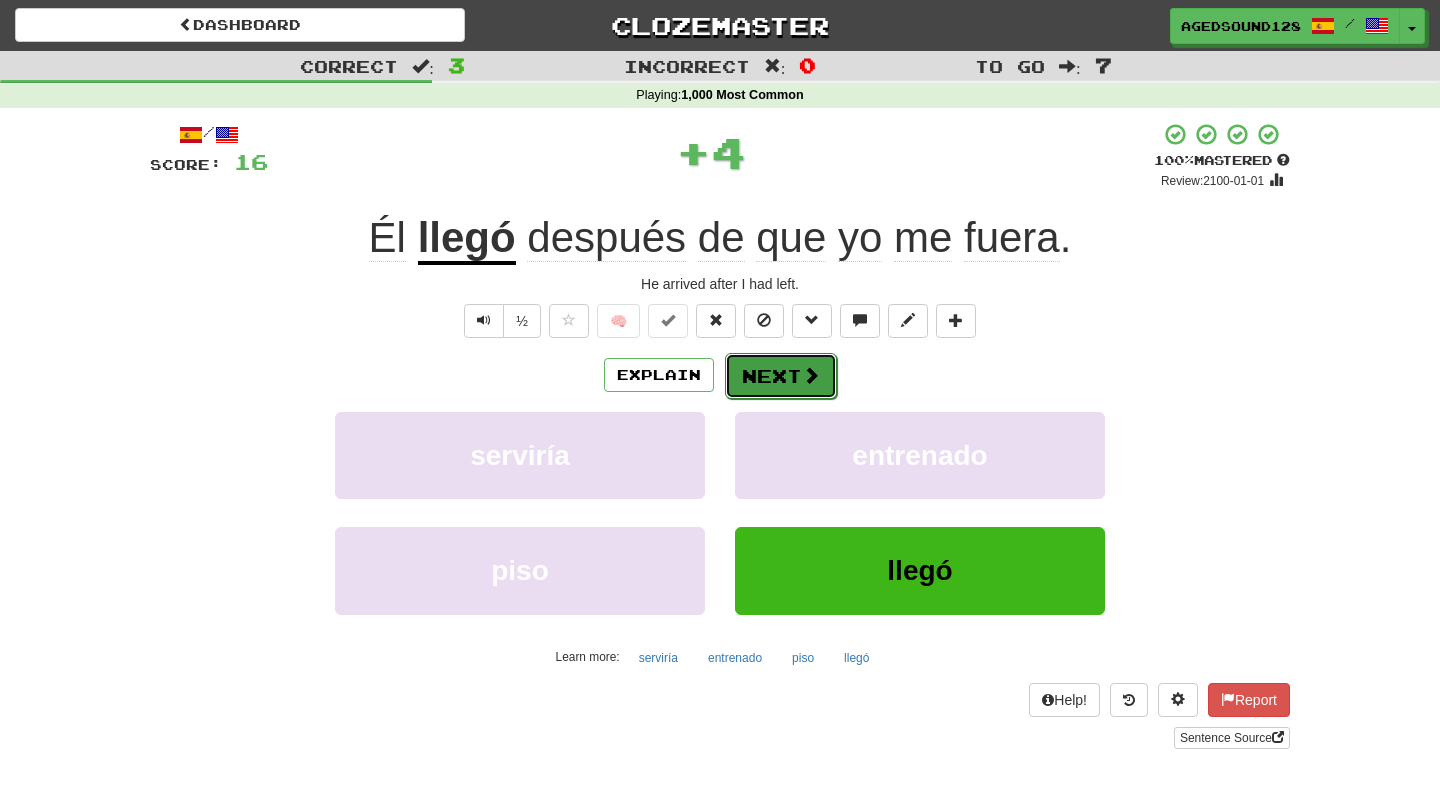 click on "Next" at bounding box center (781, 376) 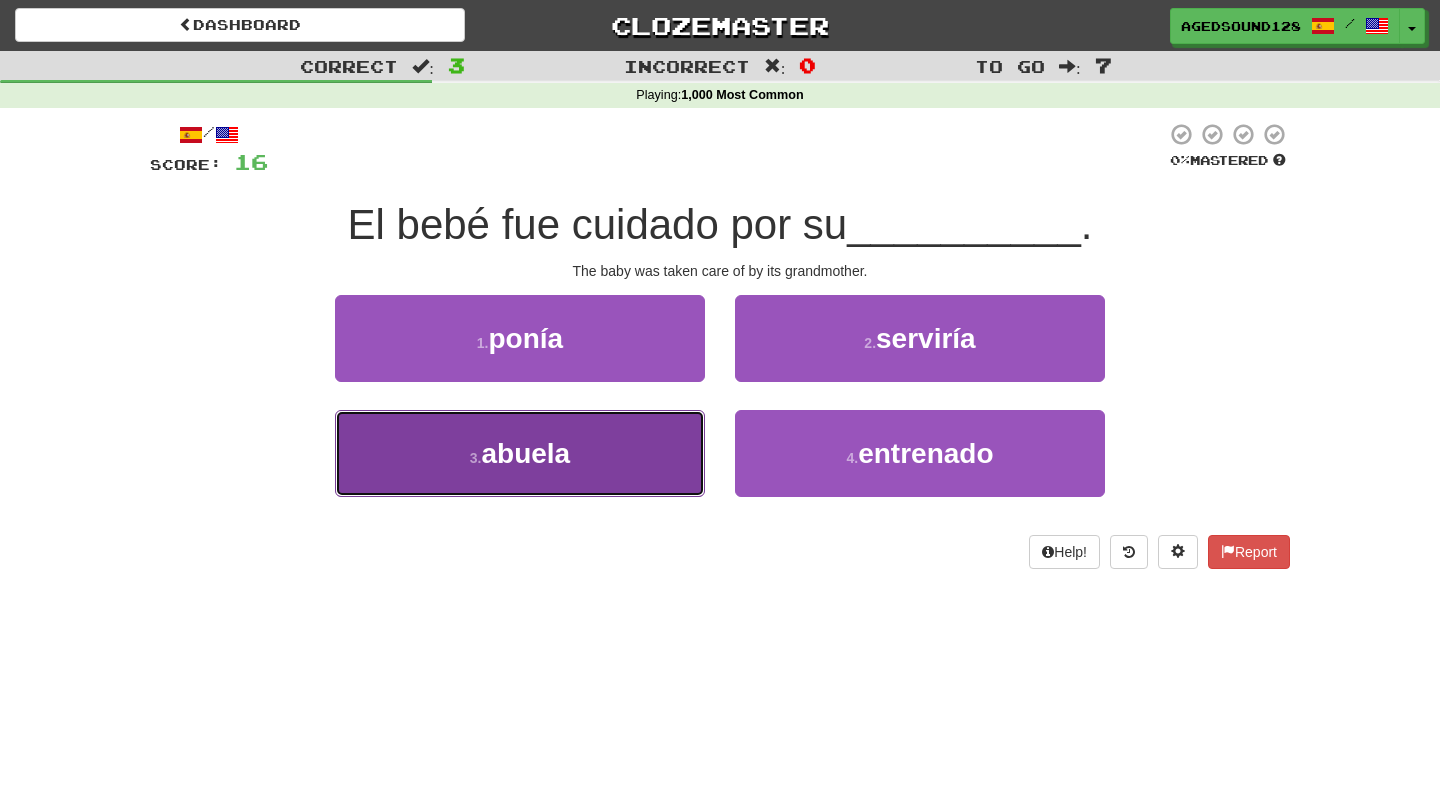 click on "3 .  abuela" at bounding box center [520, 453] 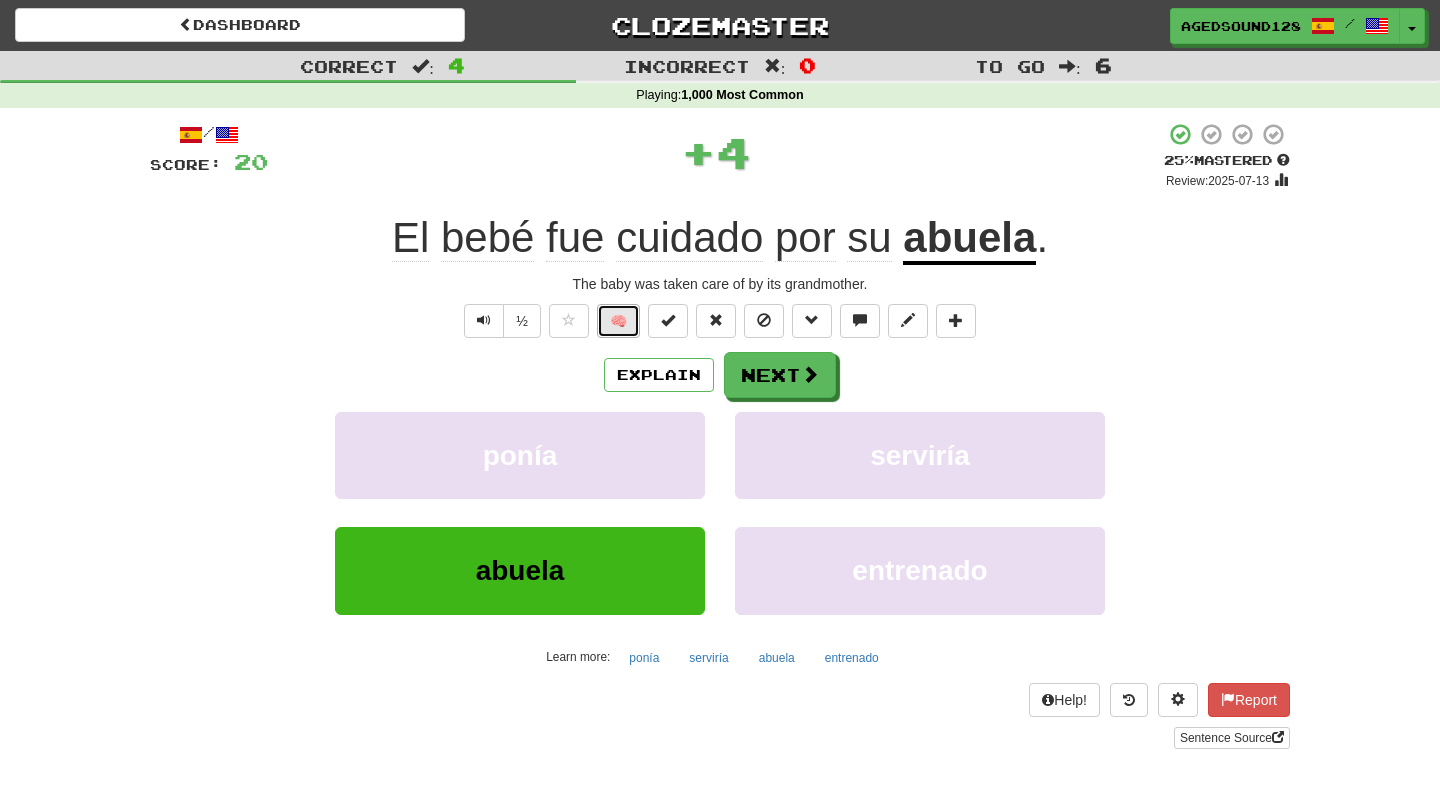 click on "🧠" at bounding box center [618, 321] 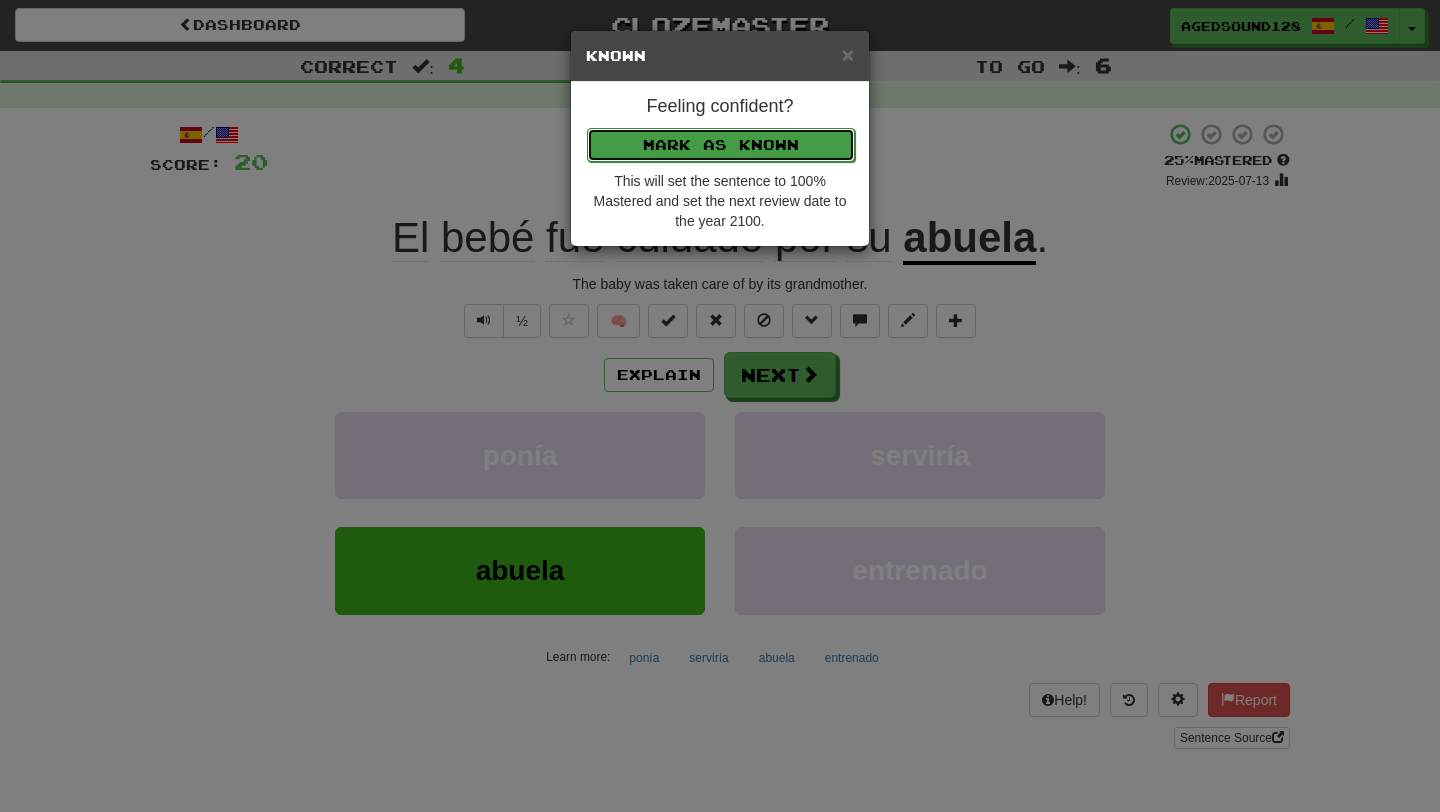 click on "Mark as Known" at bounding box center (721, 145) 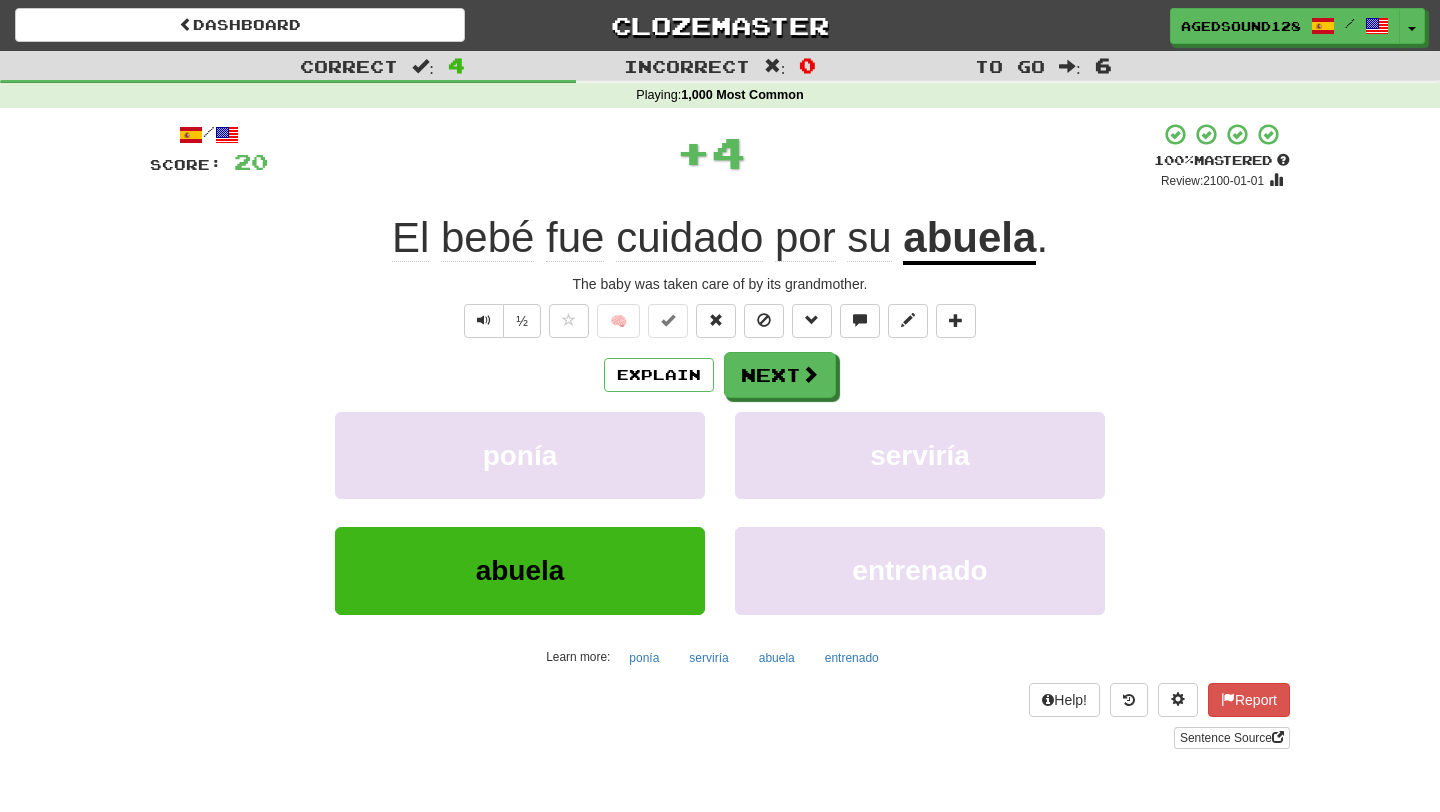 click on "Explain Next ponía serviría abuela entrenado Learn more: ponía serviría abuela entrenado" at bounding box center [720, 512] 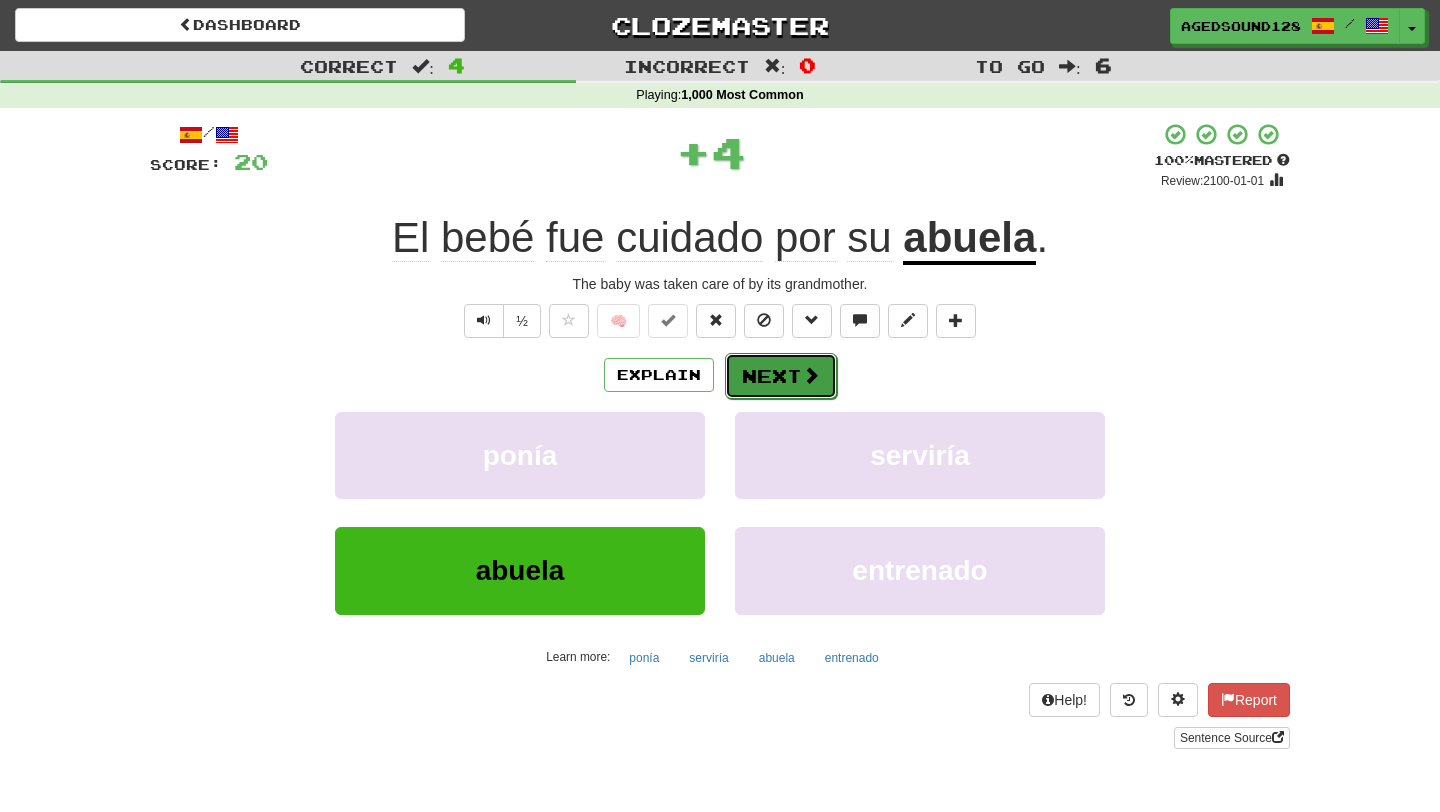 click at bounding box center (811, 375) 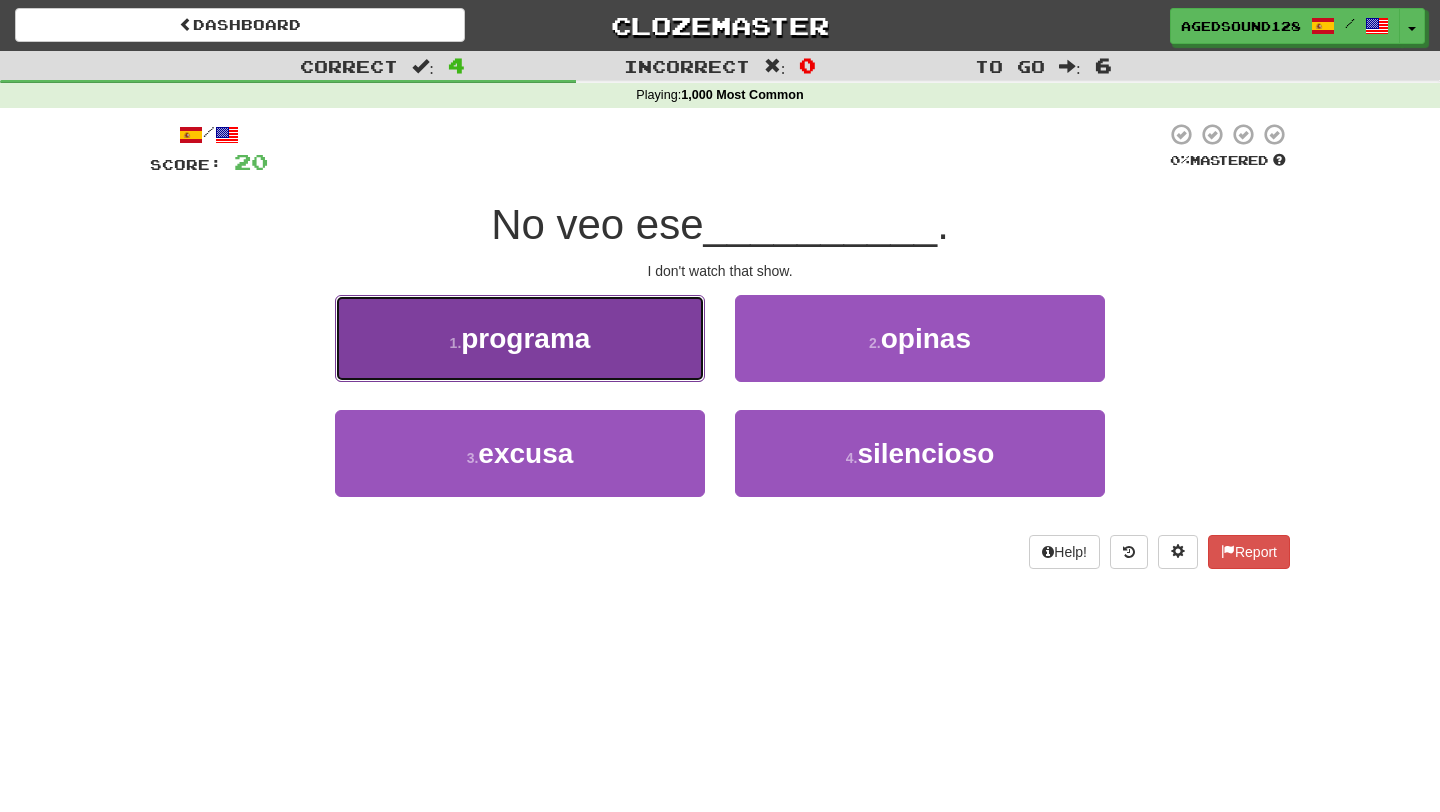 click on "1 .  programa" at bounding box center (520, 338) 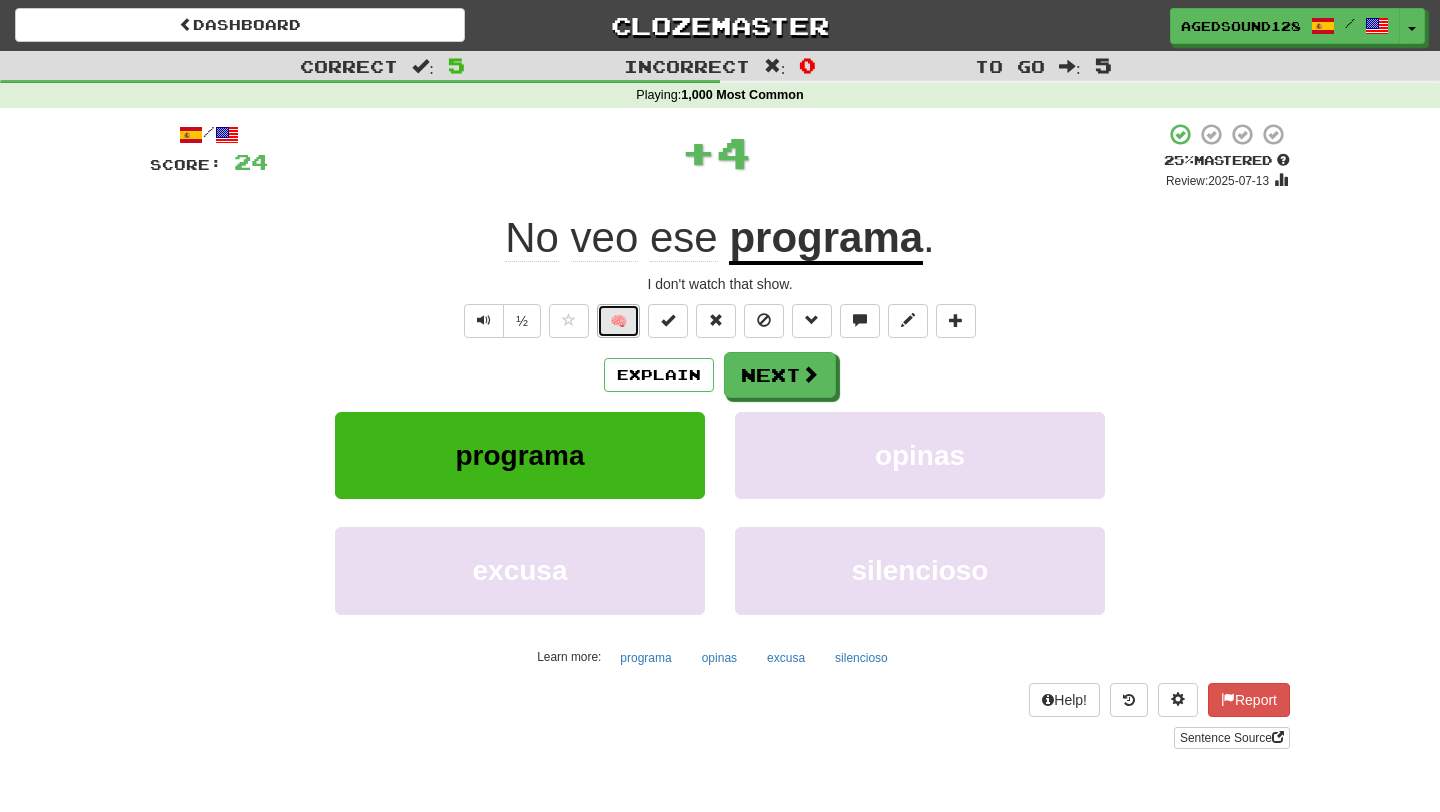 click on "🧠" at bounding box center [618, 321] 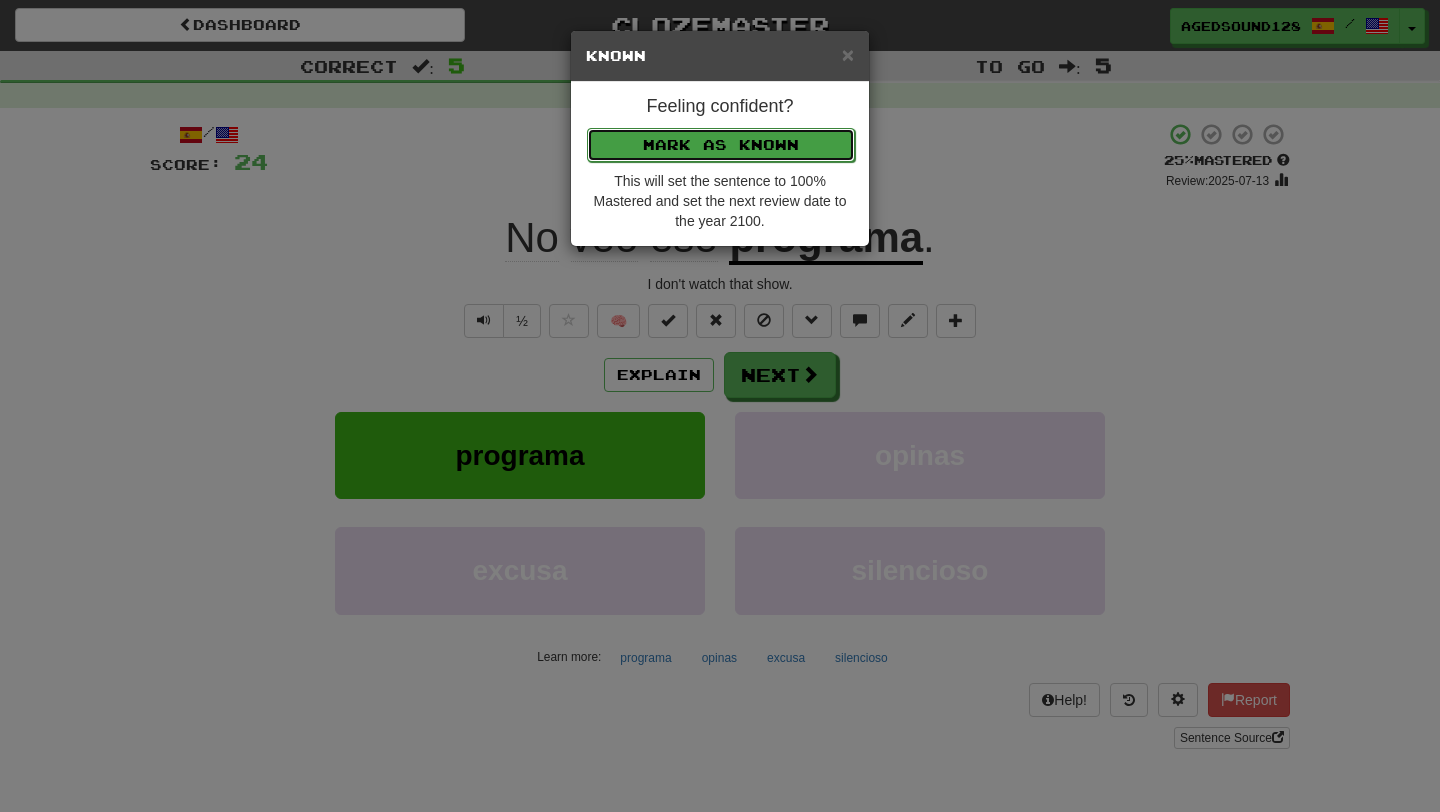 click on "Mark as Known" at bounding box center (721, 145) 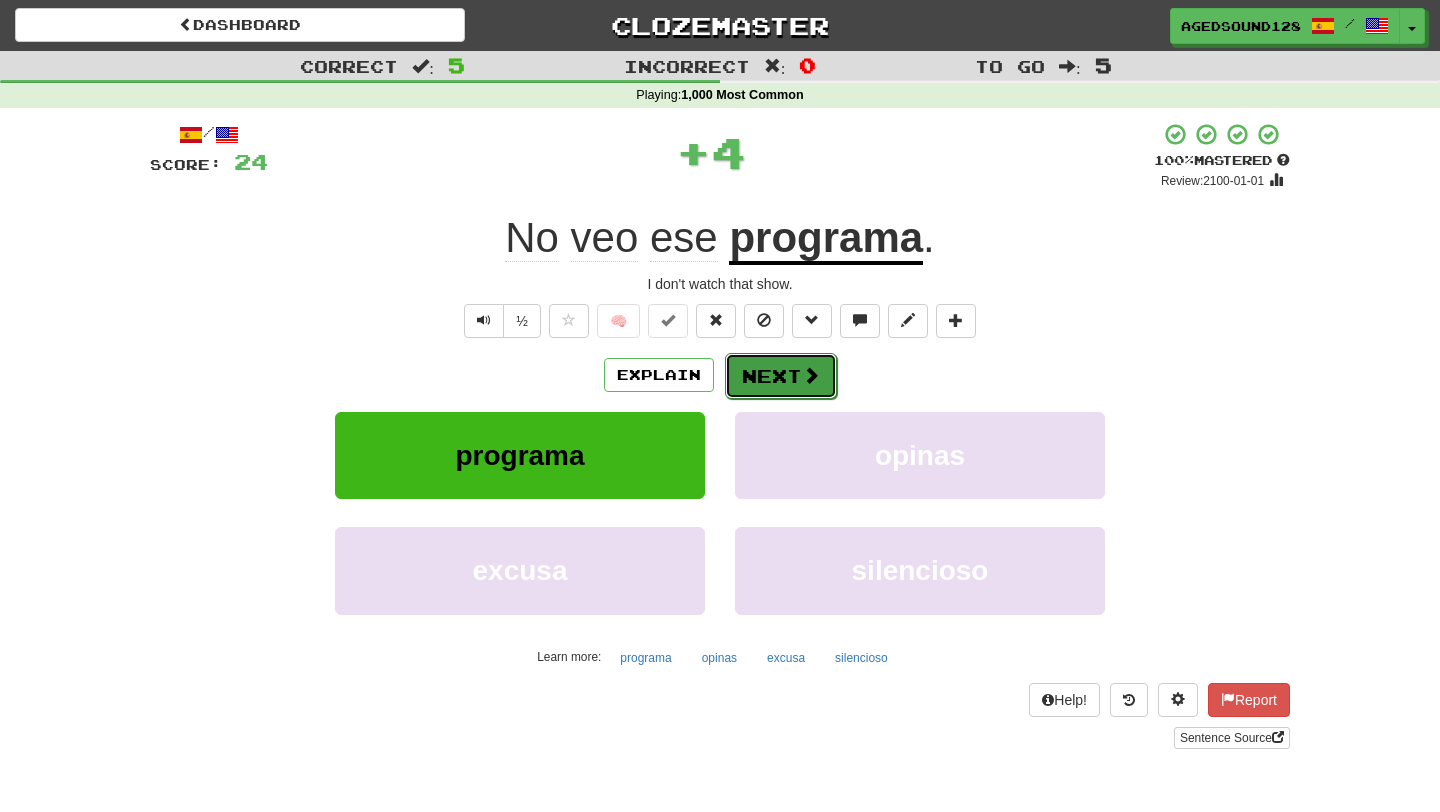 click on "Next" at bounding box center [781, 376] 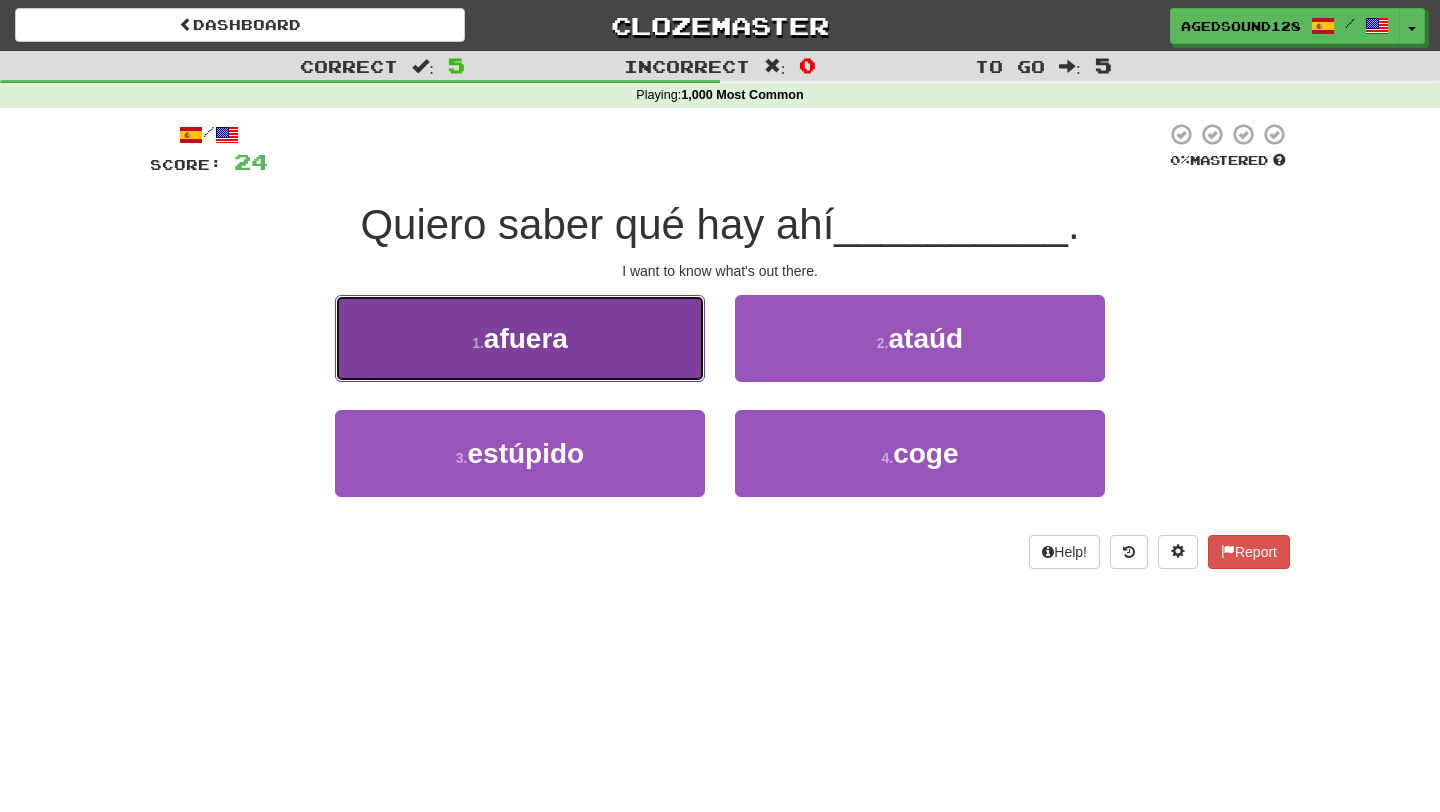 click on "1 .  afuera" at bounding box center [520, 338] 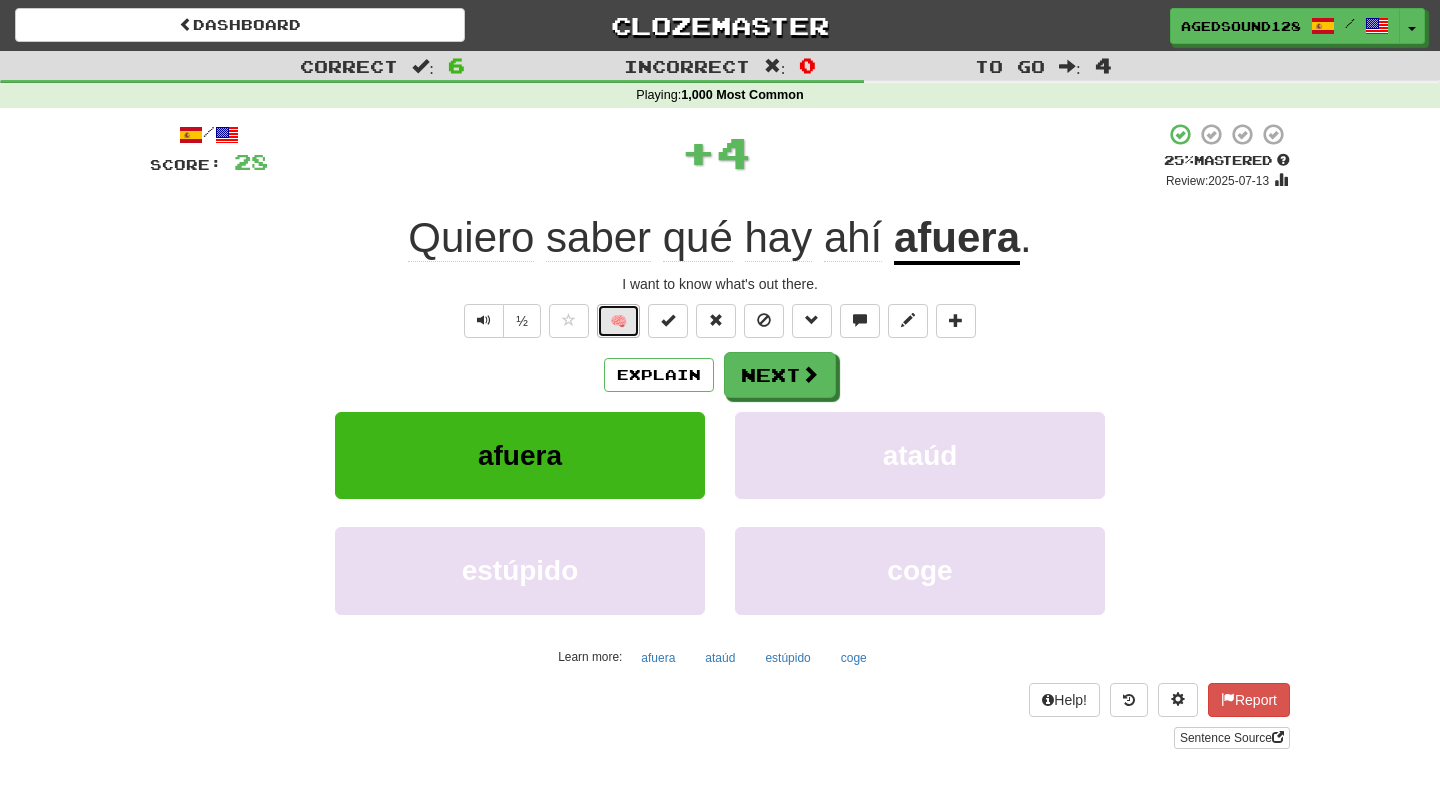 click on "🧠" at bounding box center [618, 321] 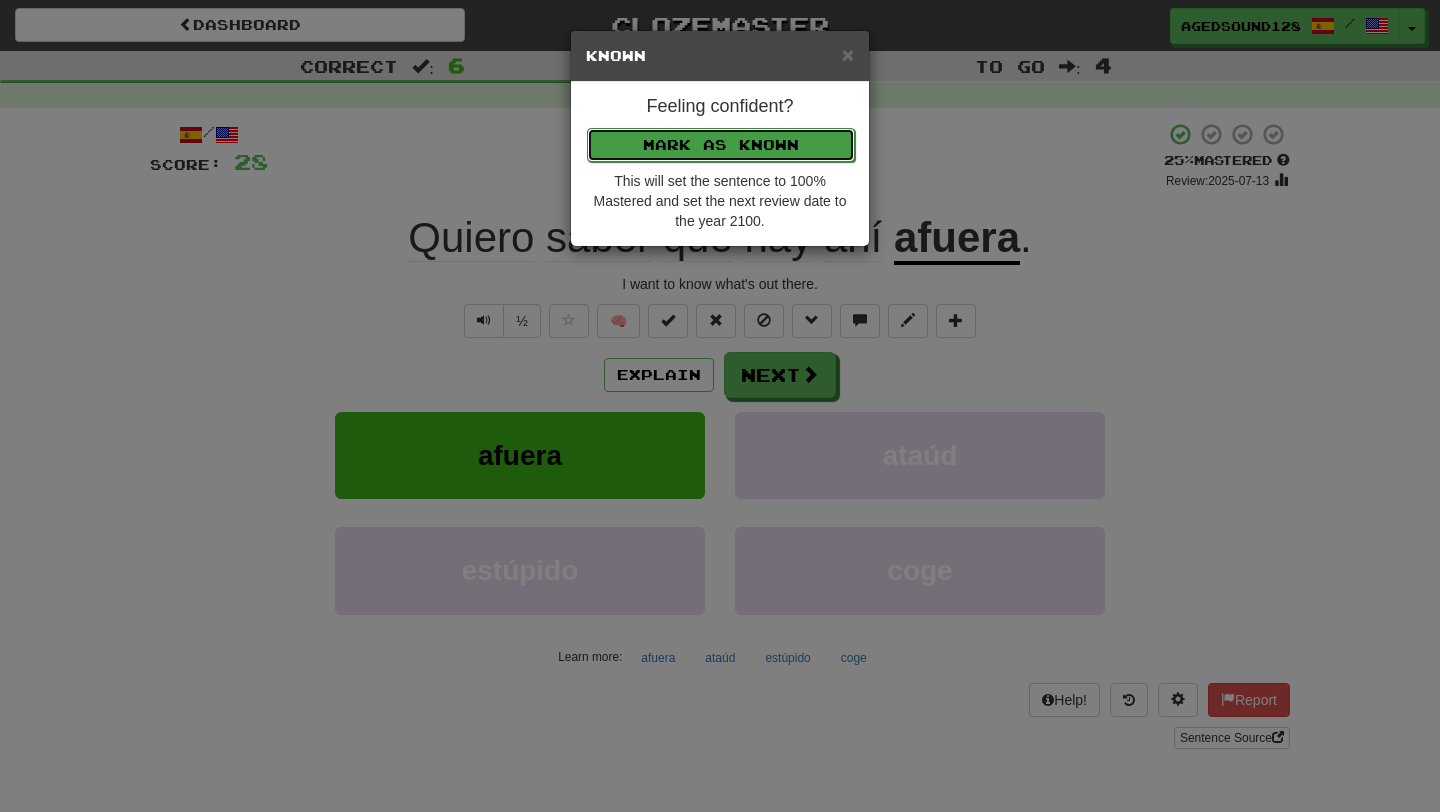 click on "Mark as Known" at bounding box center (721, 145) 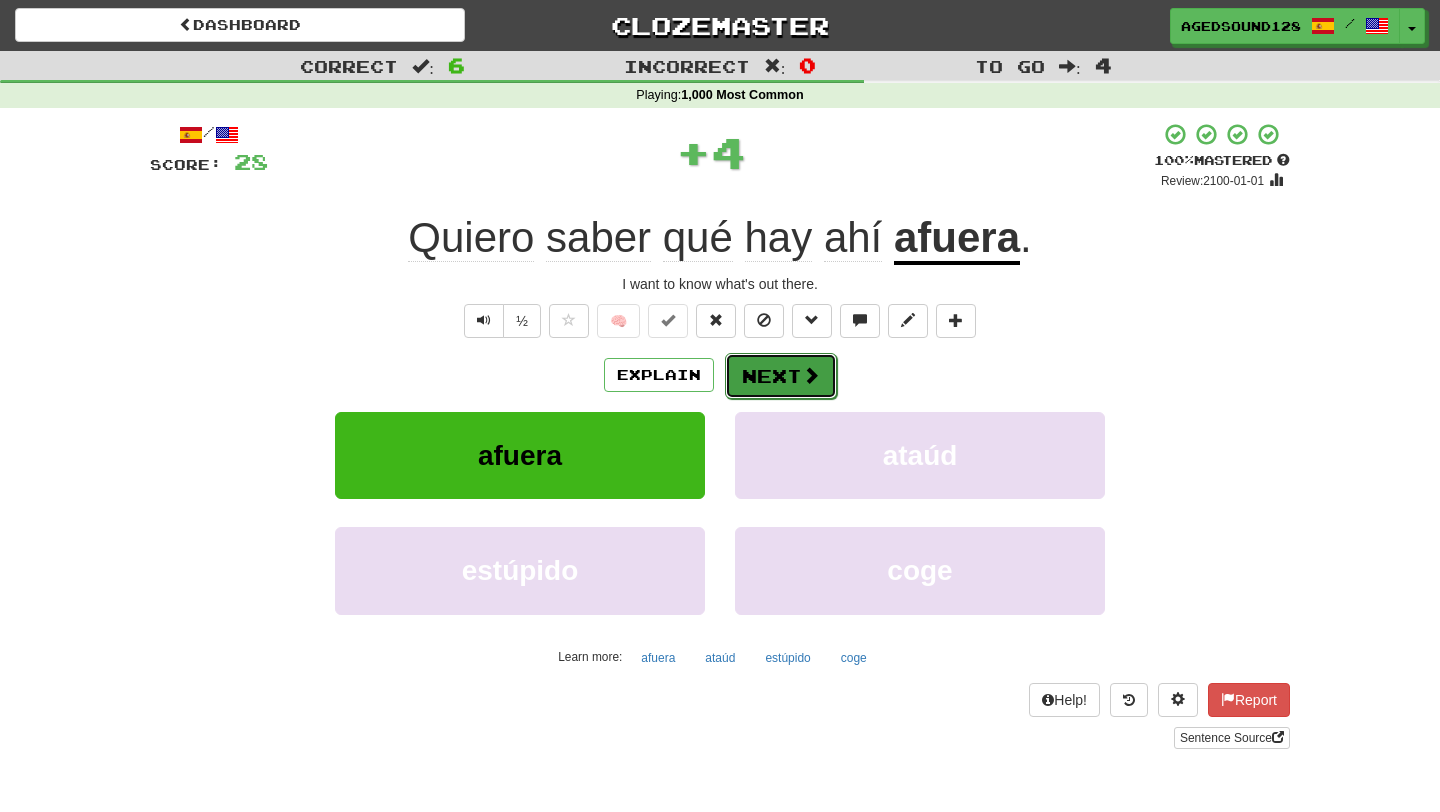 click on "Next" at bounding box center [781, 376] 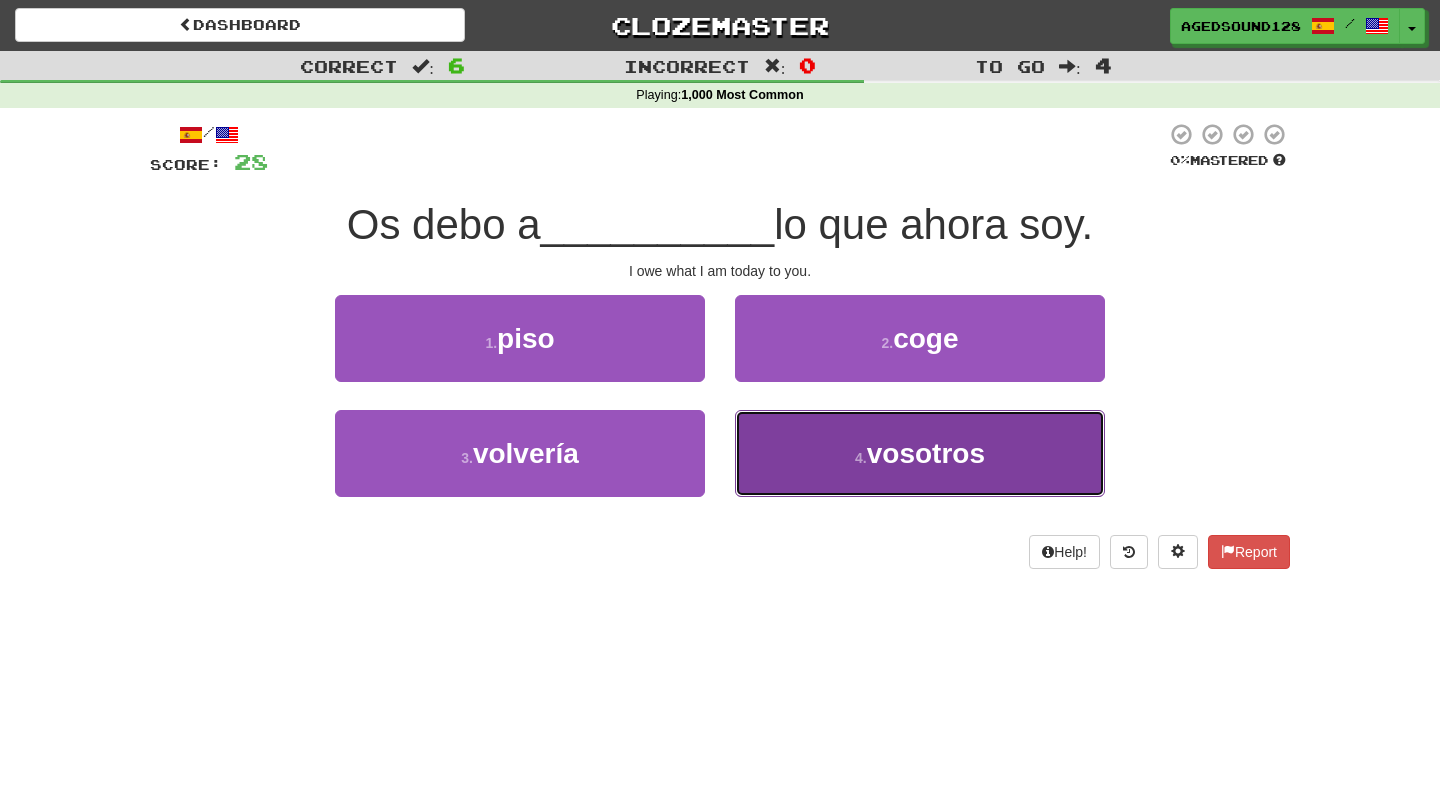 click on "vosotros" at bounding box center [926, 453] 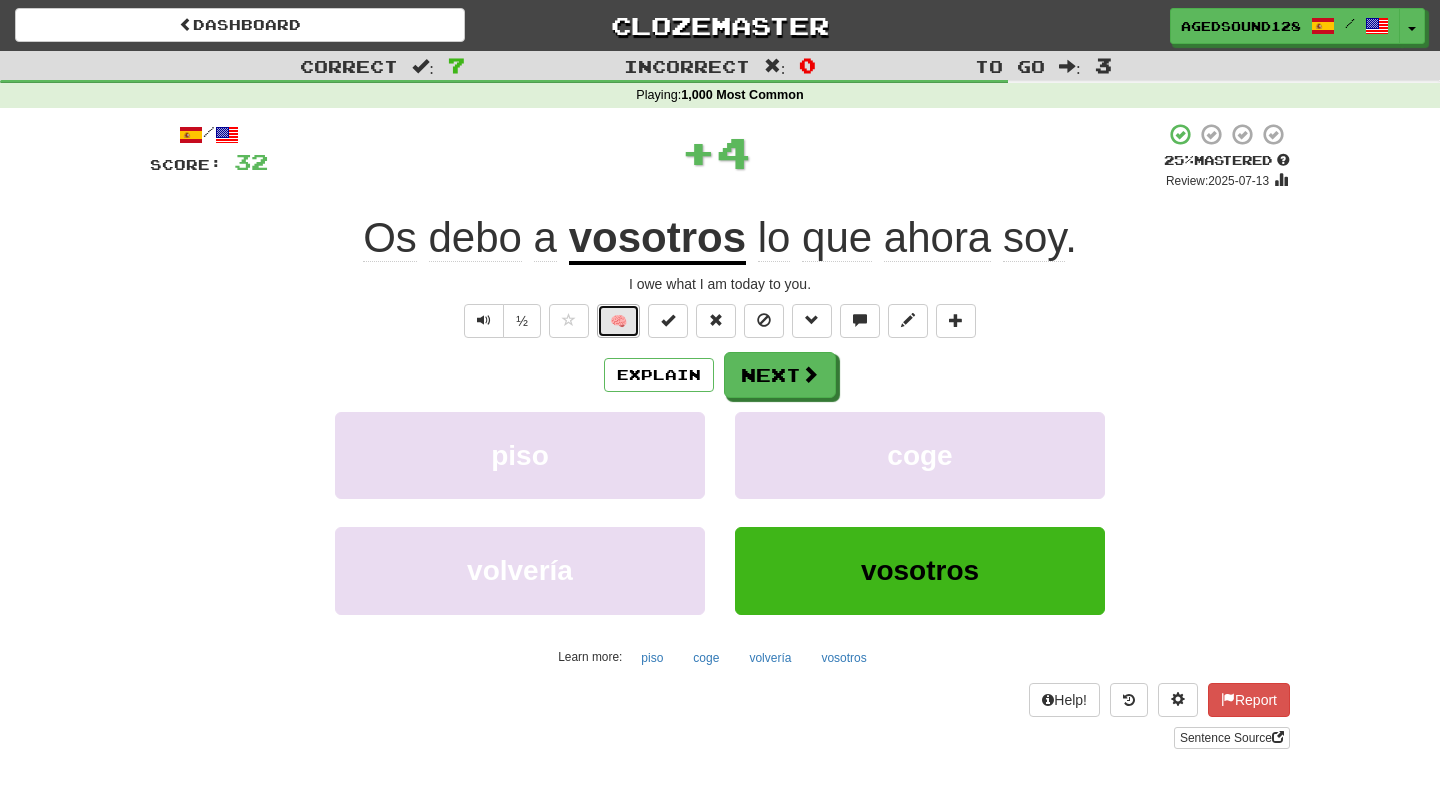 click on "🧠" at bounding box center (618, 321) 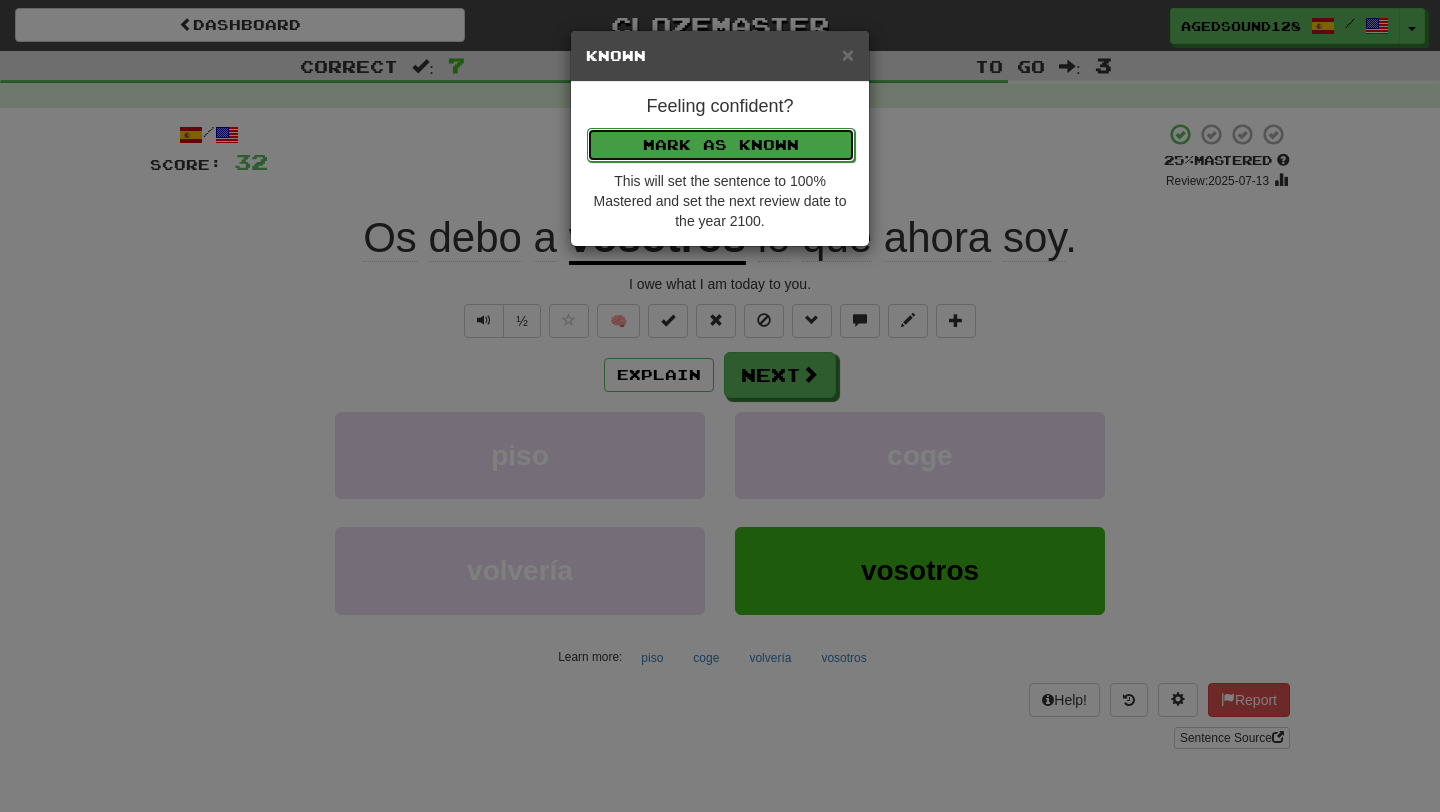click on "Mark as Known" at bounding box center [721, 145] 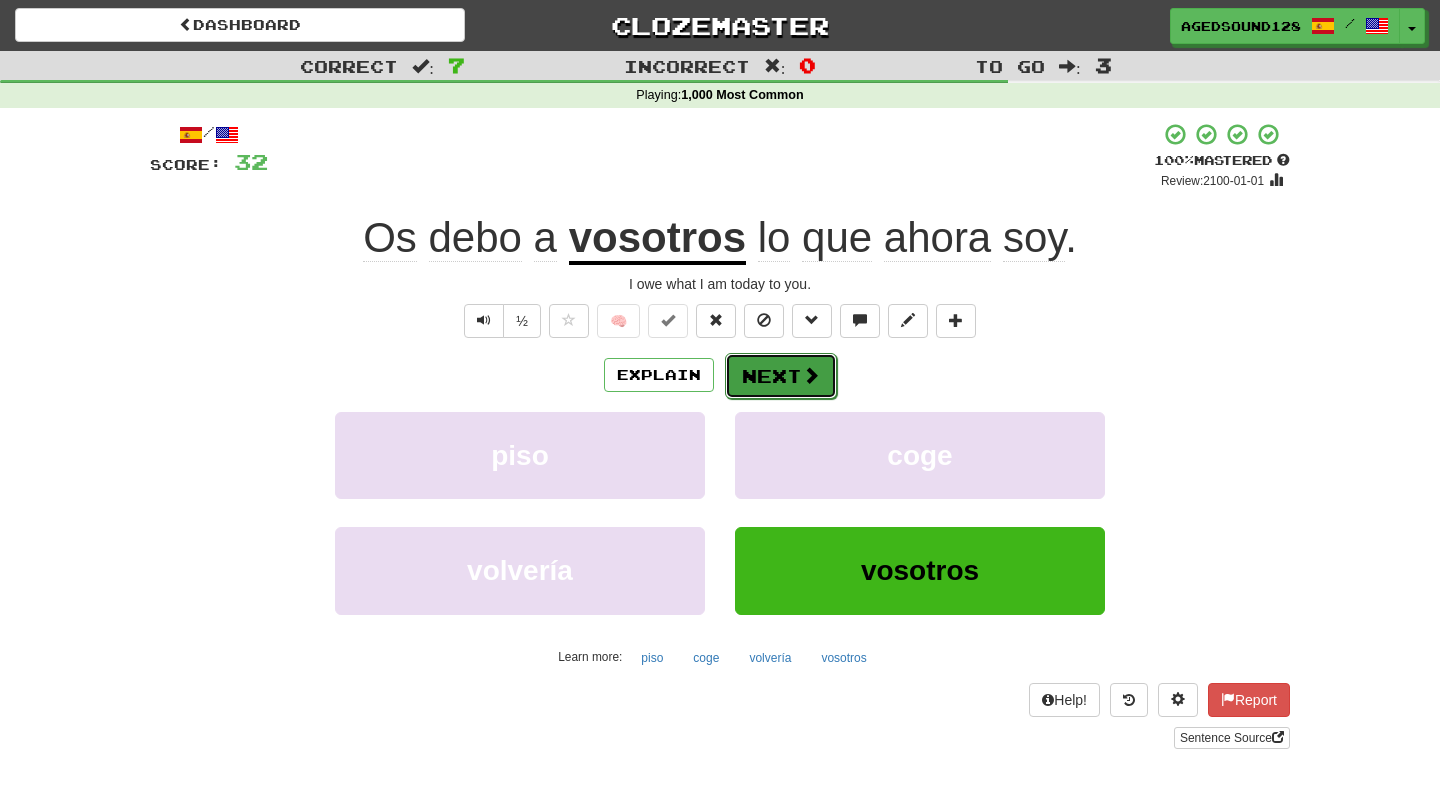 click on "Next" at bounding box center [781, 376] 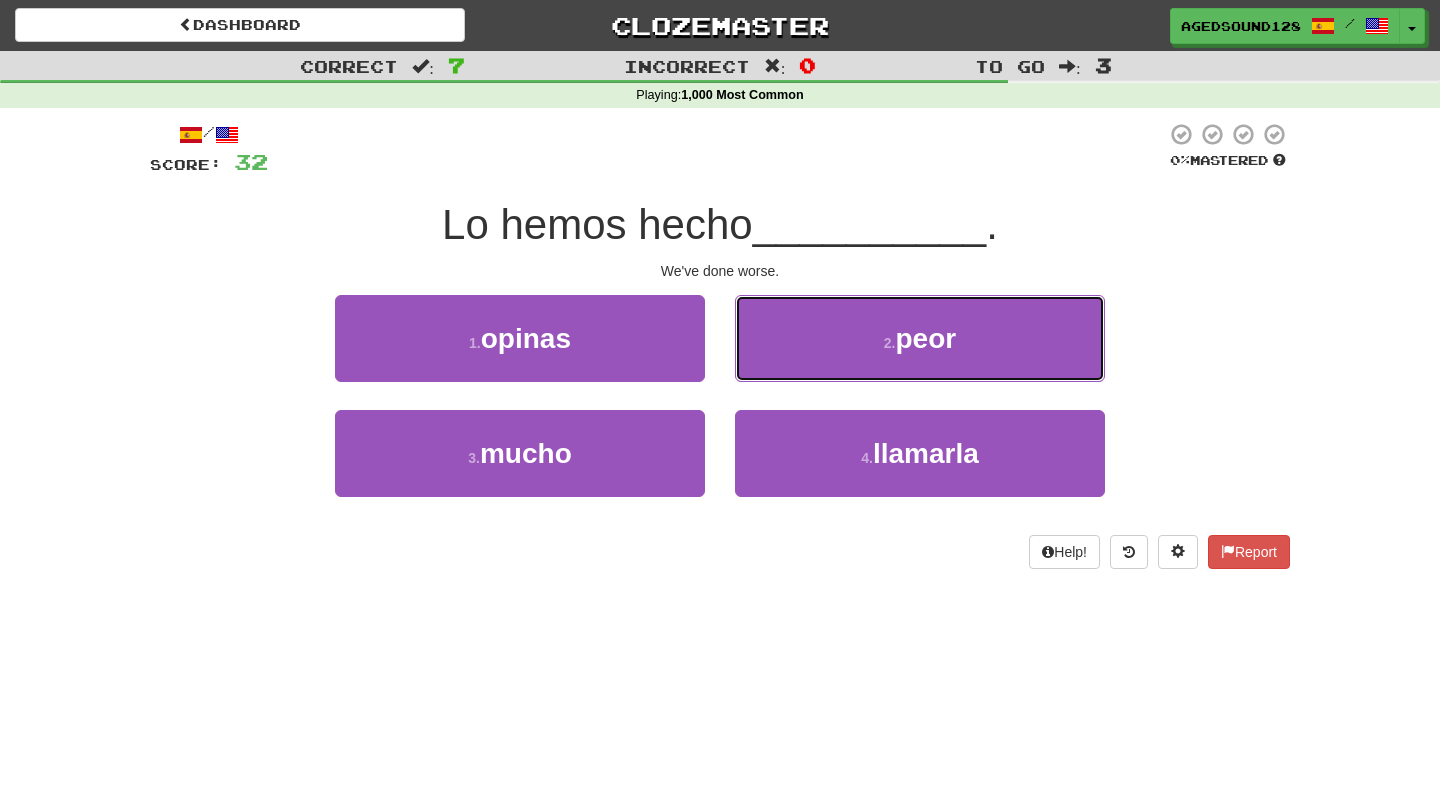 click on "2 .  peor" at bounding box center (920, 338) 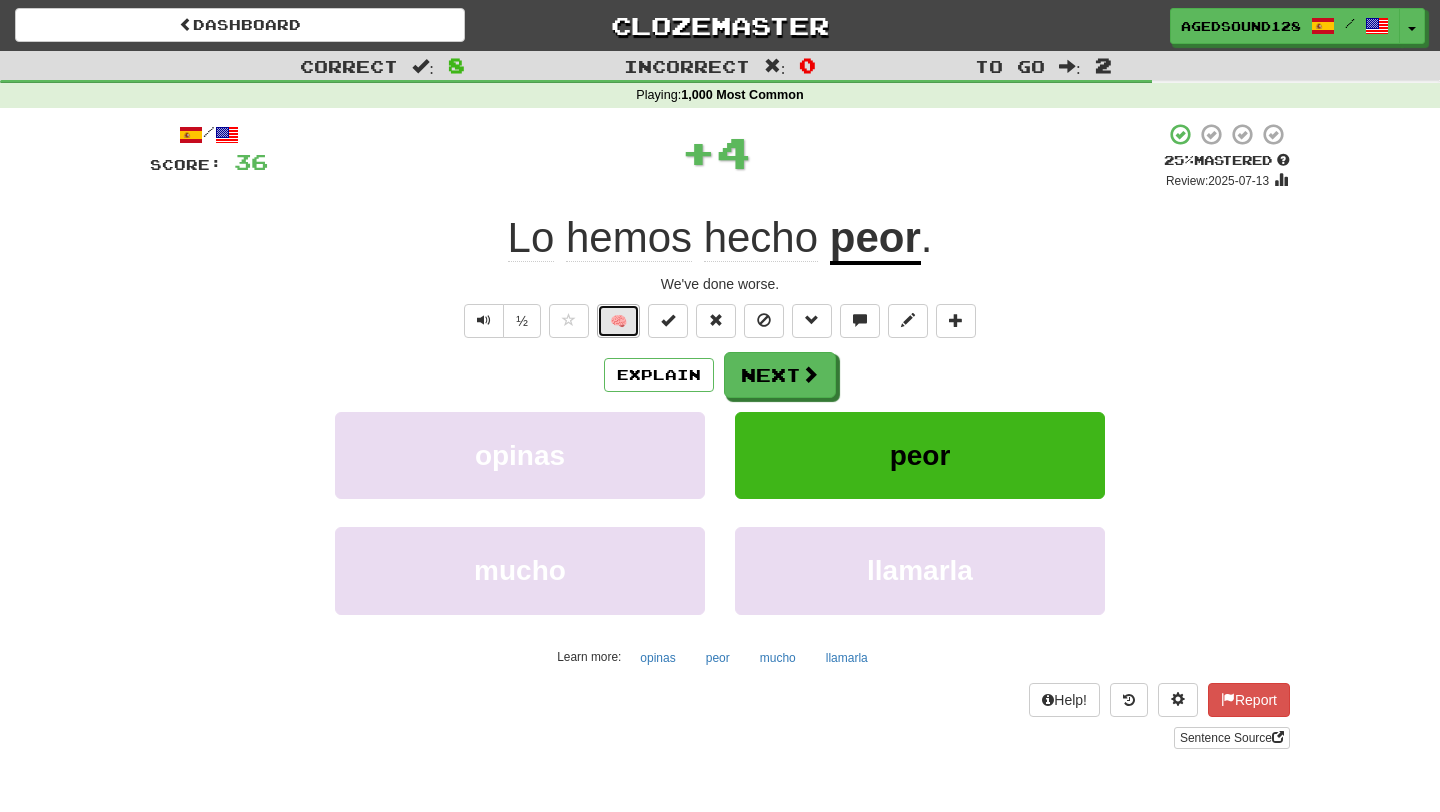 click on "🧠" at bounding box center [618, 321] 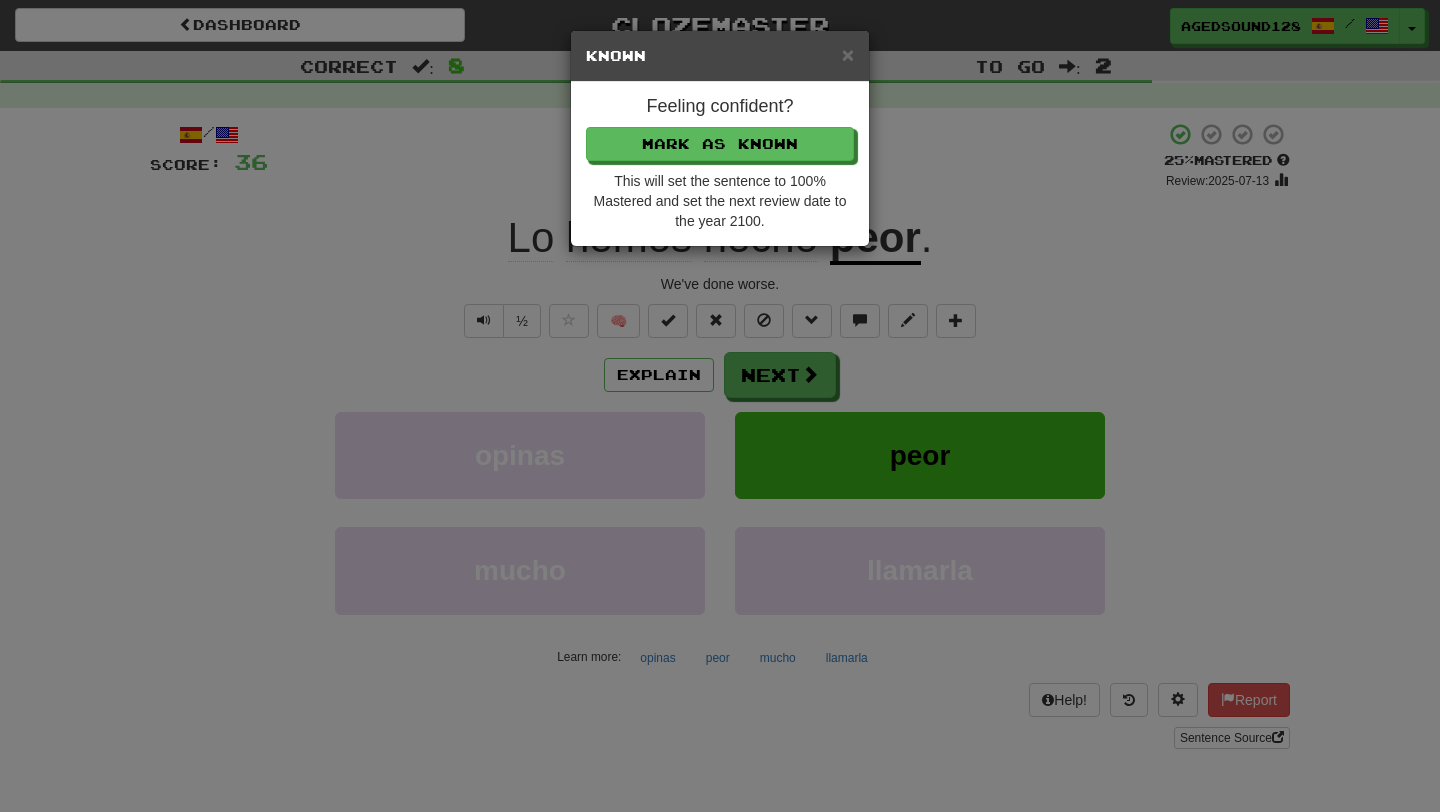 click on "Feeling confident? Mark as Known This will set the sentence to 100% Mastered and set the next review date to the year 2100." at bounding box center [720, 164] 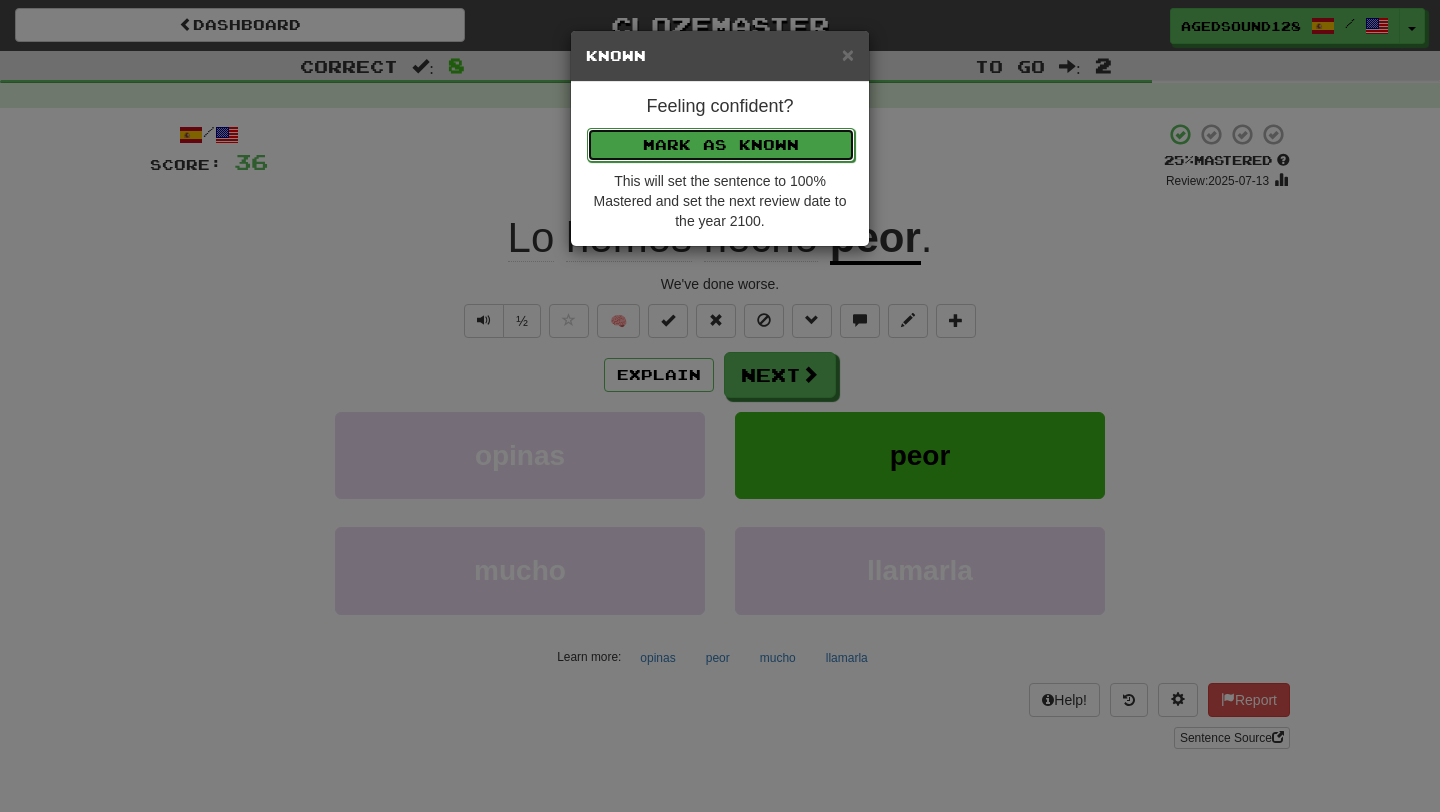 click on "Mark as Known" at bounding box center [721, 145] 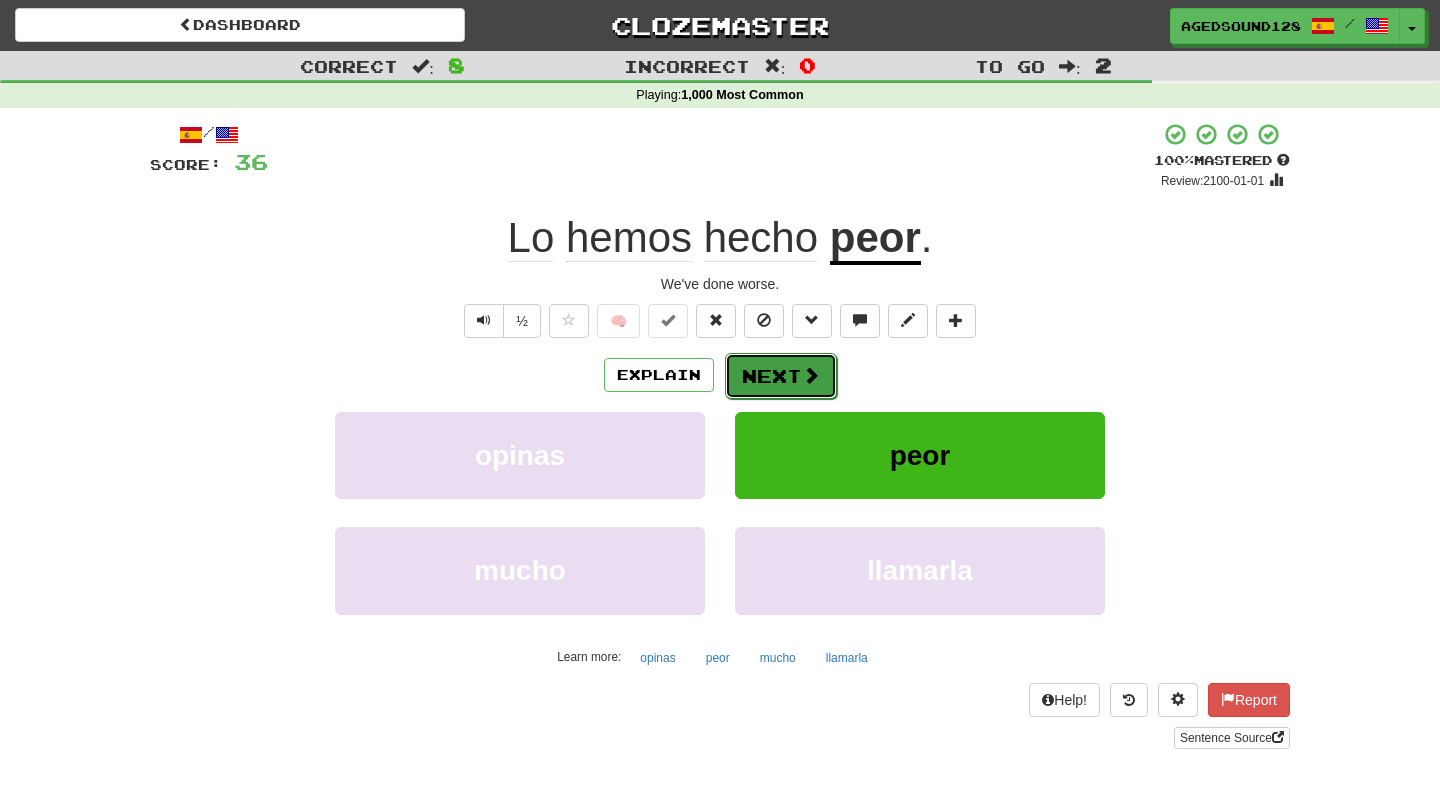 click on "Next" at bounding box center [781, 376] 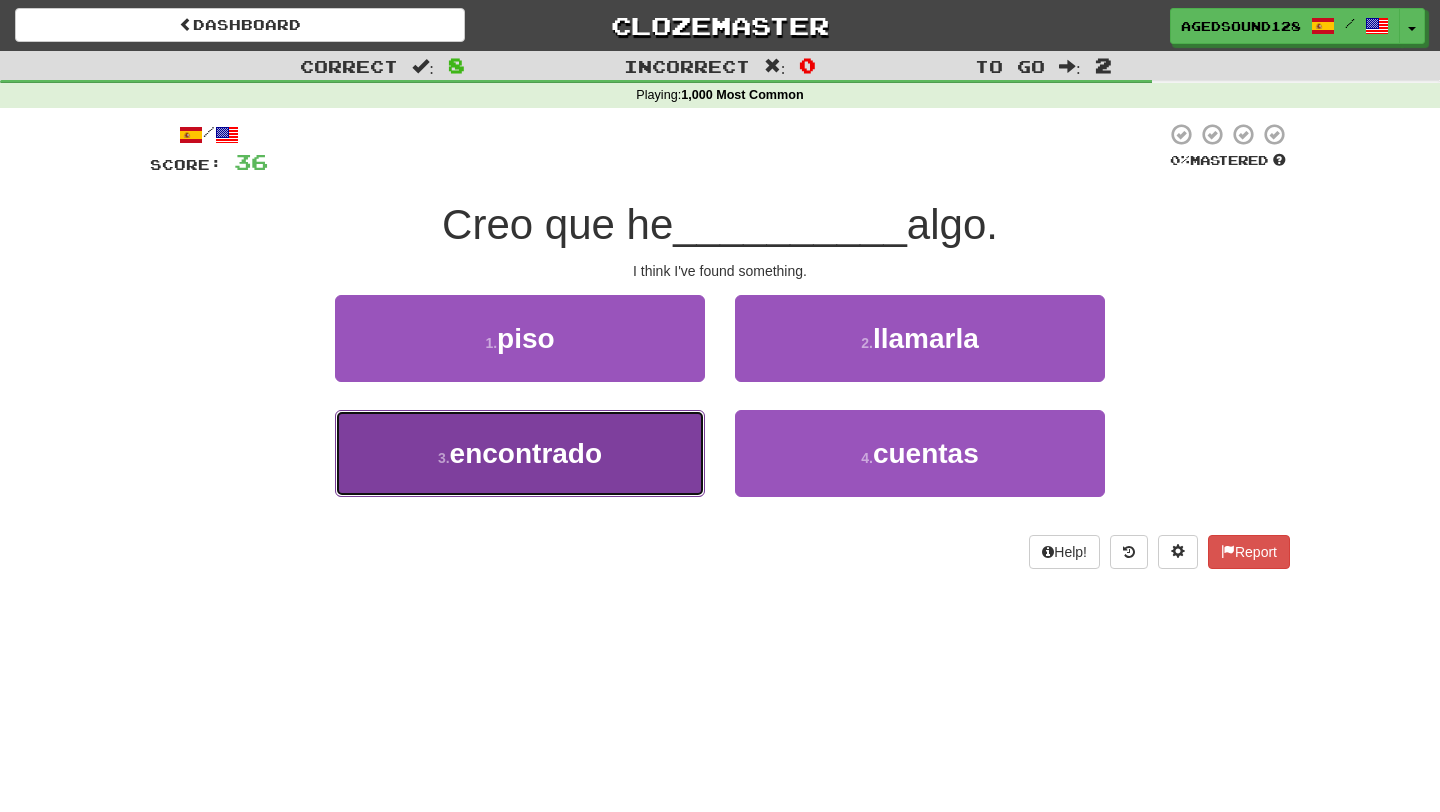 click on "3 .  encontrado" at bounding box center [520, 453] 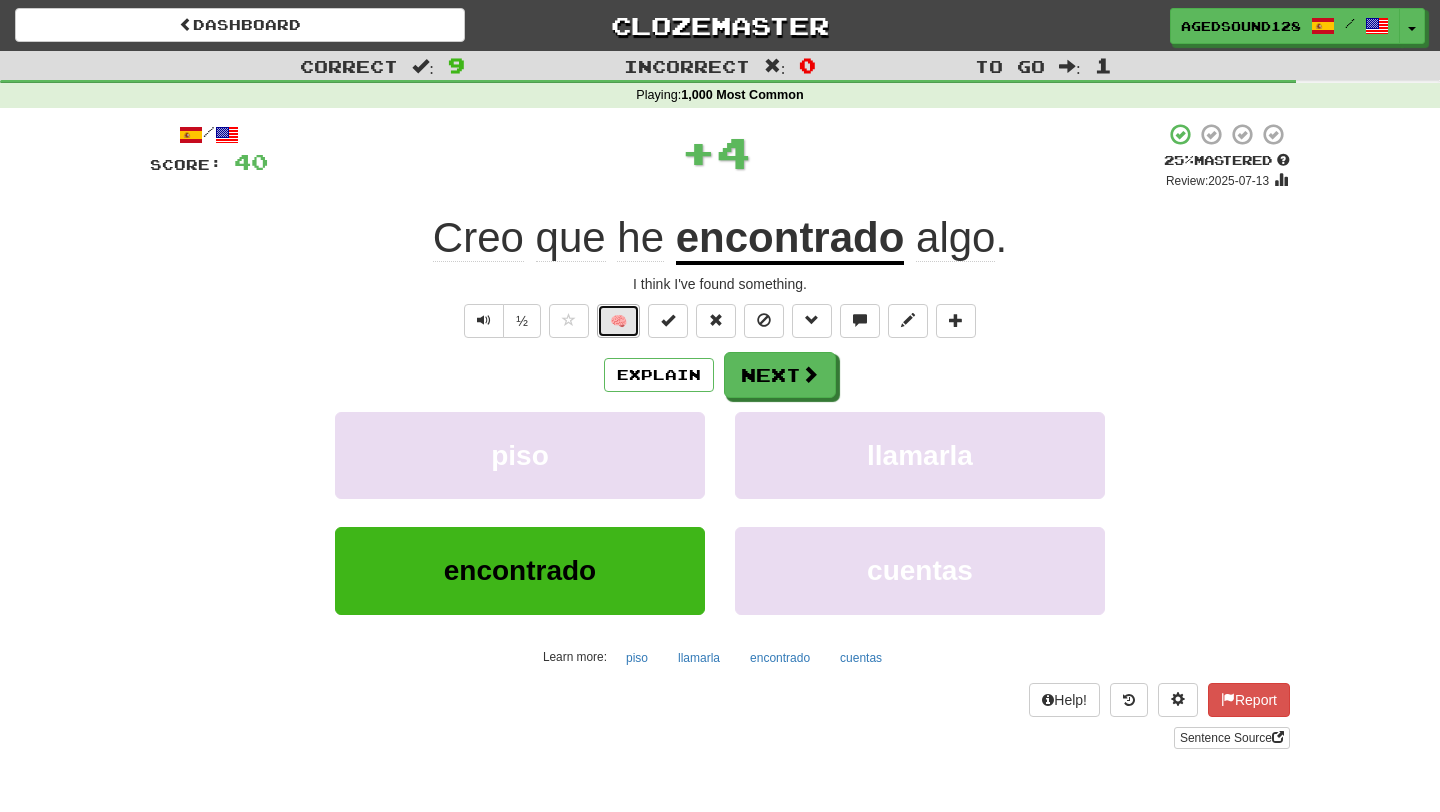 click on "🧠" at bounding box center [618, 321] 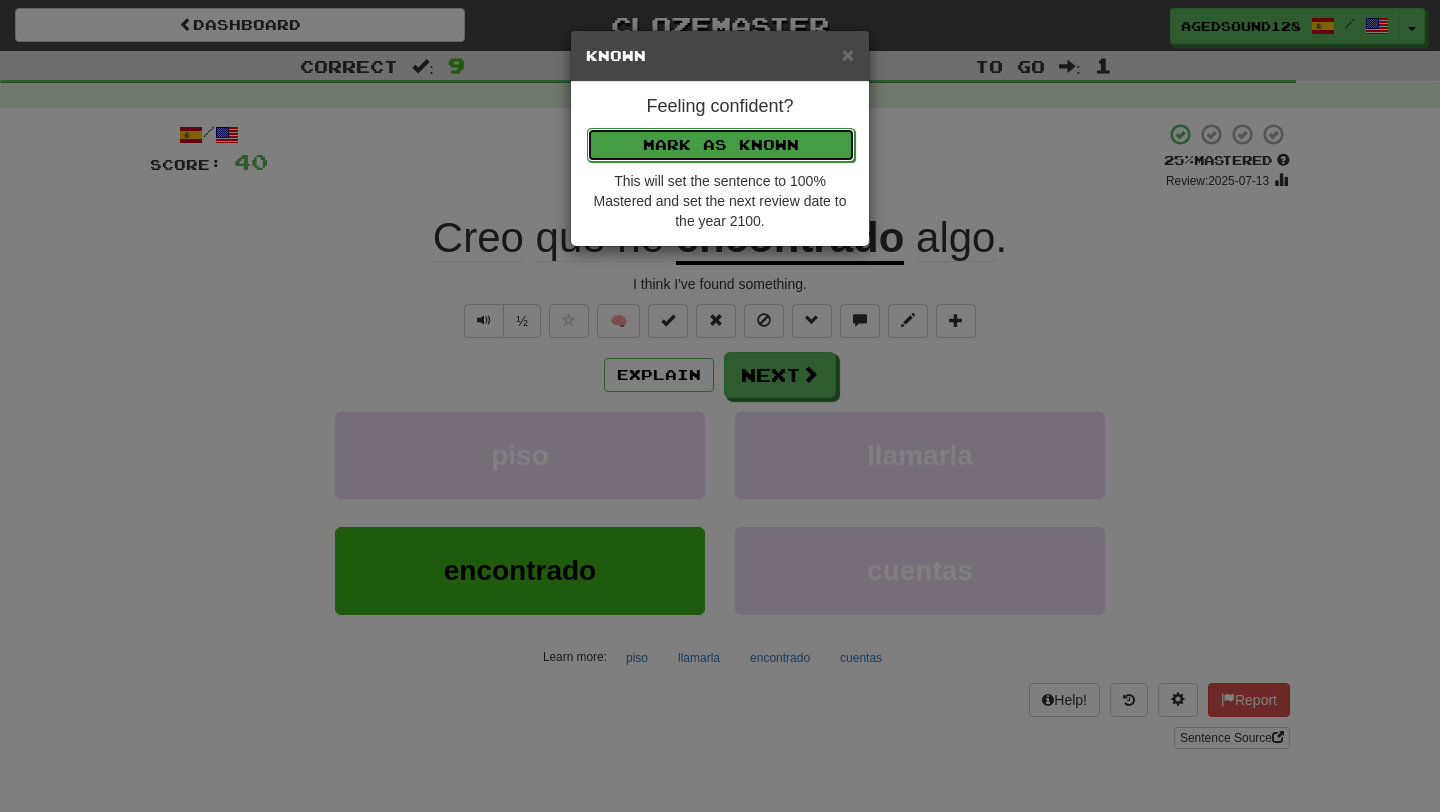 click on "Mark as Known" at bounding box center [721, 145] 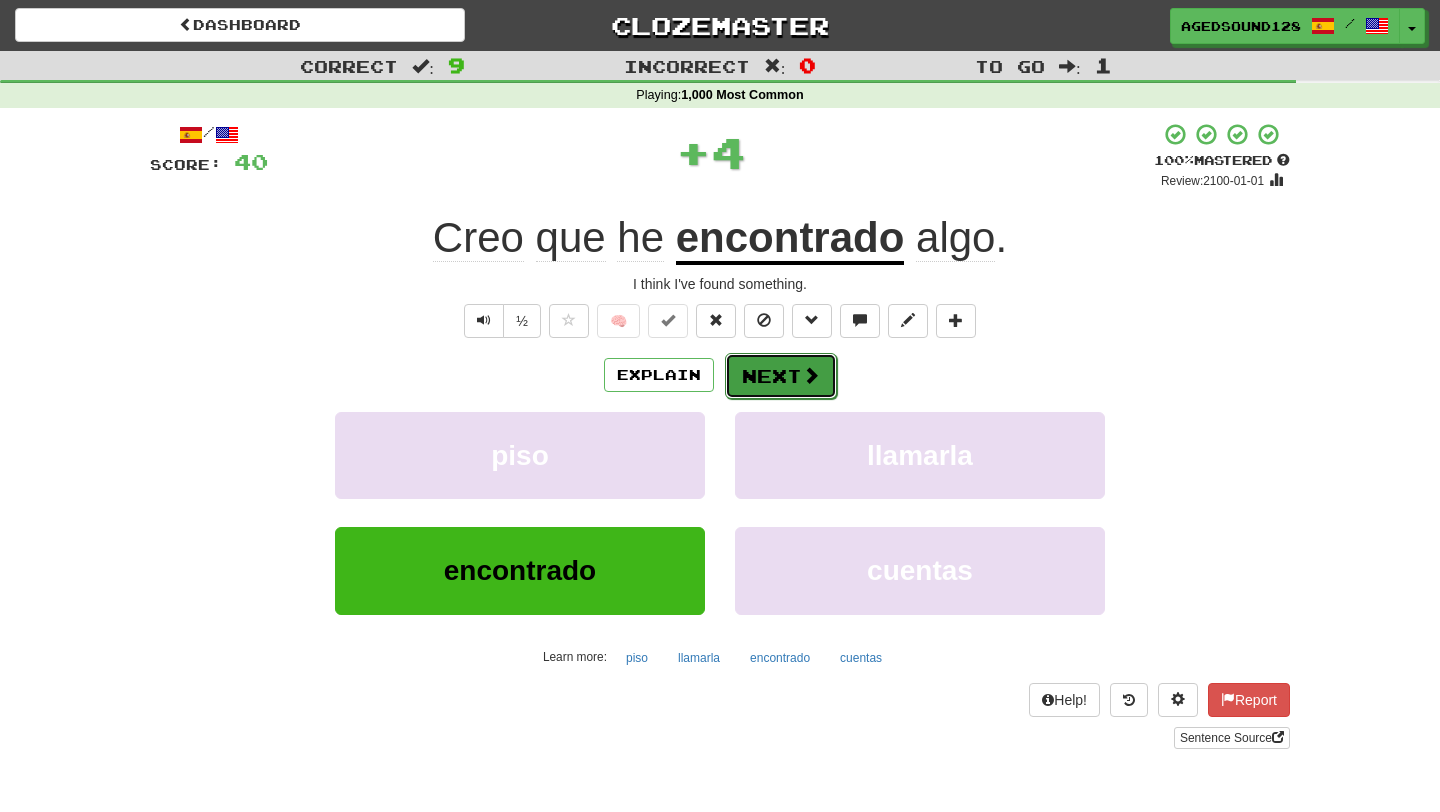click on "Next" at bounding box center (781, 376) 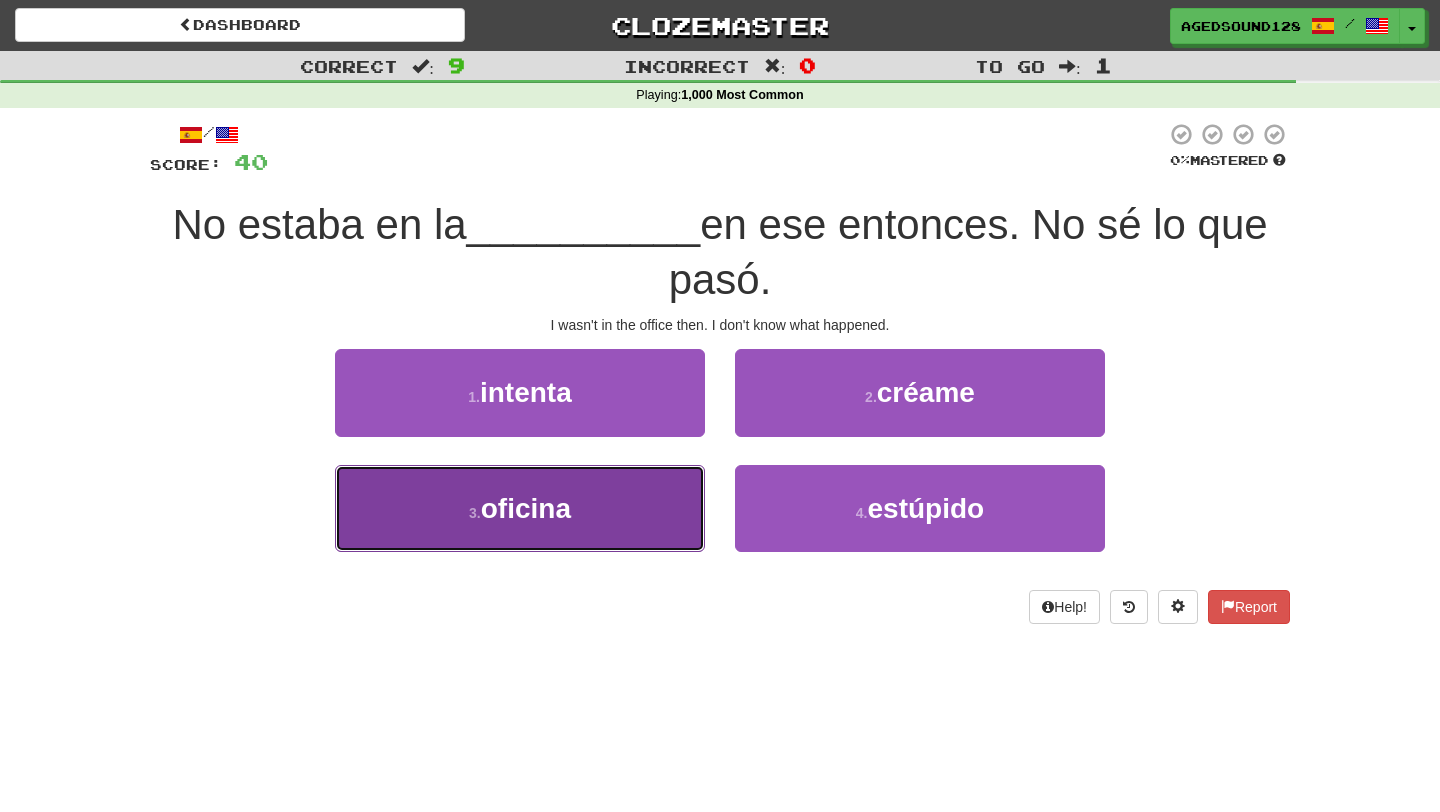 click on "3 .  oficina" at bounding box center (520, 508) 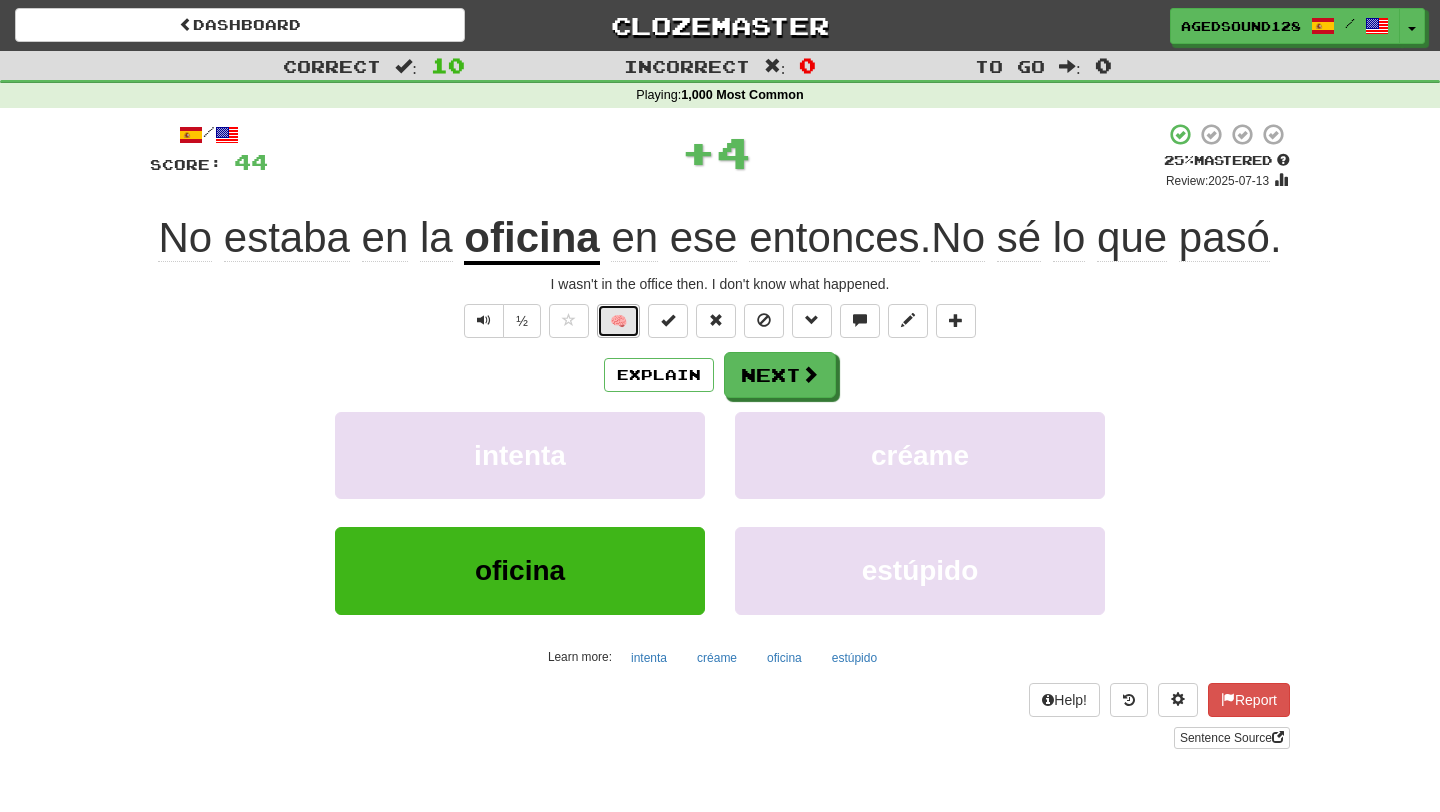 click on "🧠" at bounding box center [618, 321] 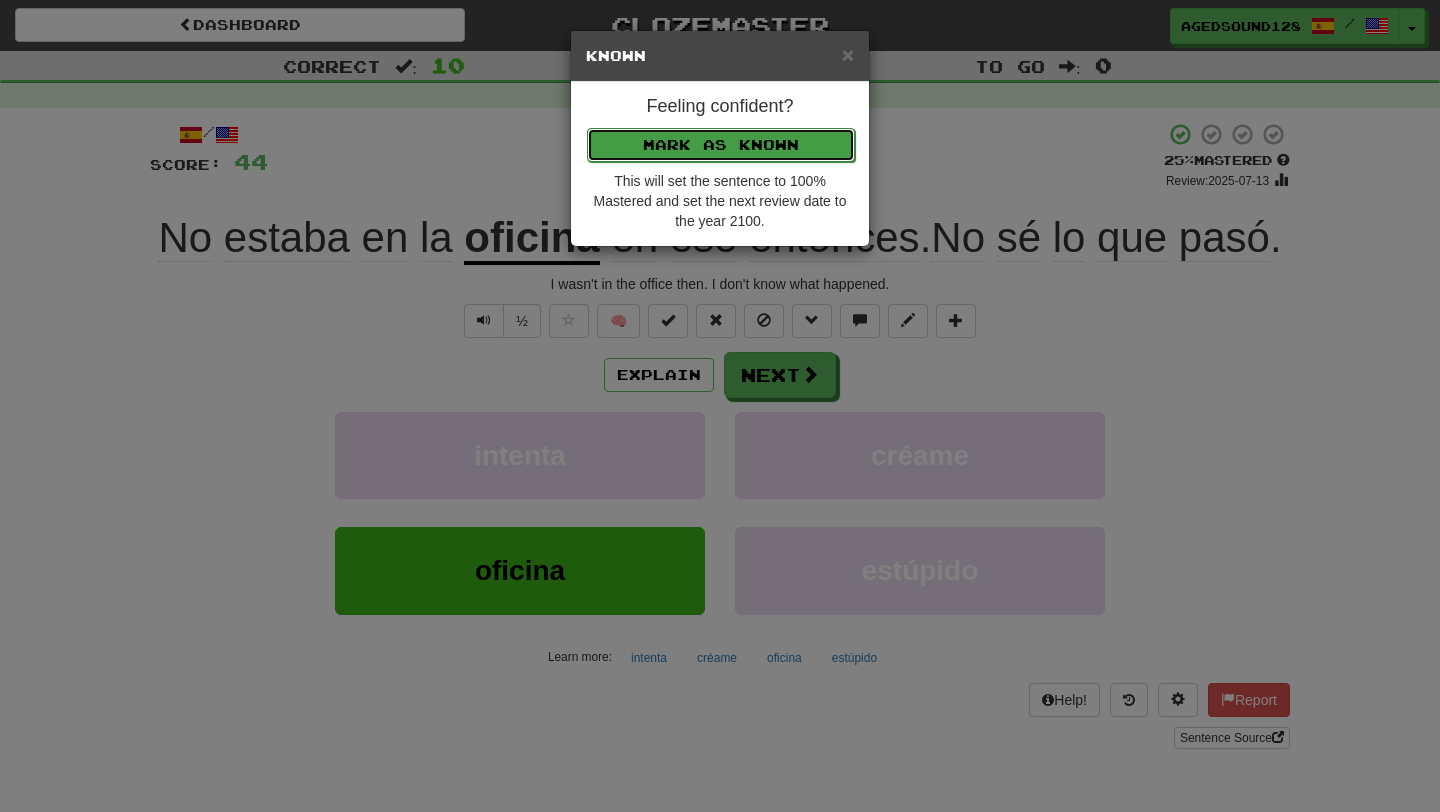click on "Mark as Known" at bounding box center [721, 145] 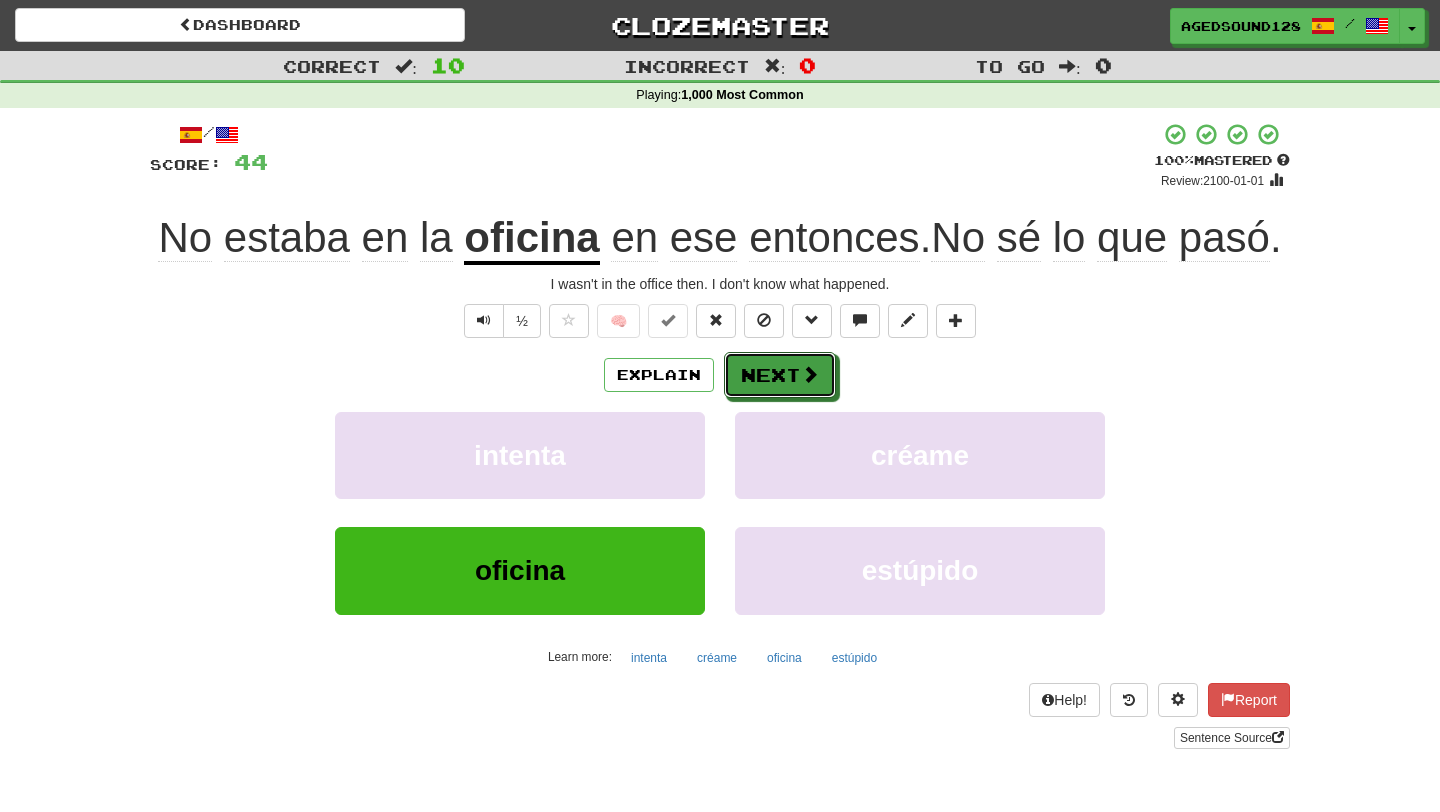 click on "Next" at bounding box center [780, 375] 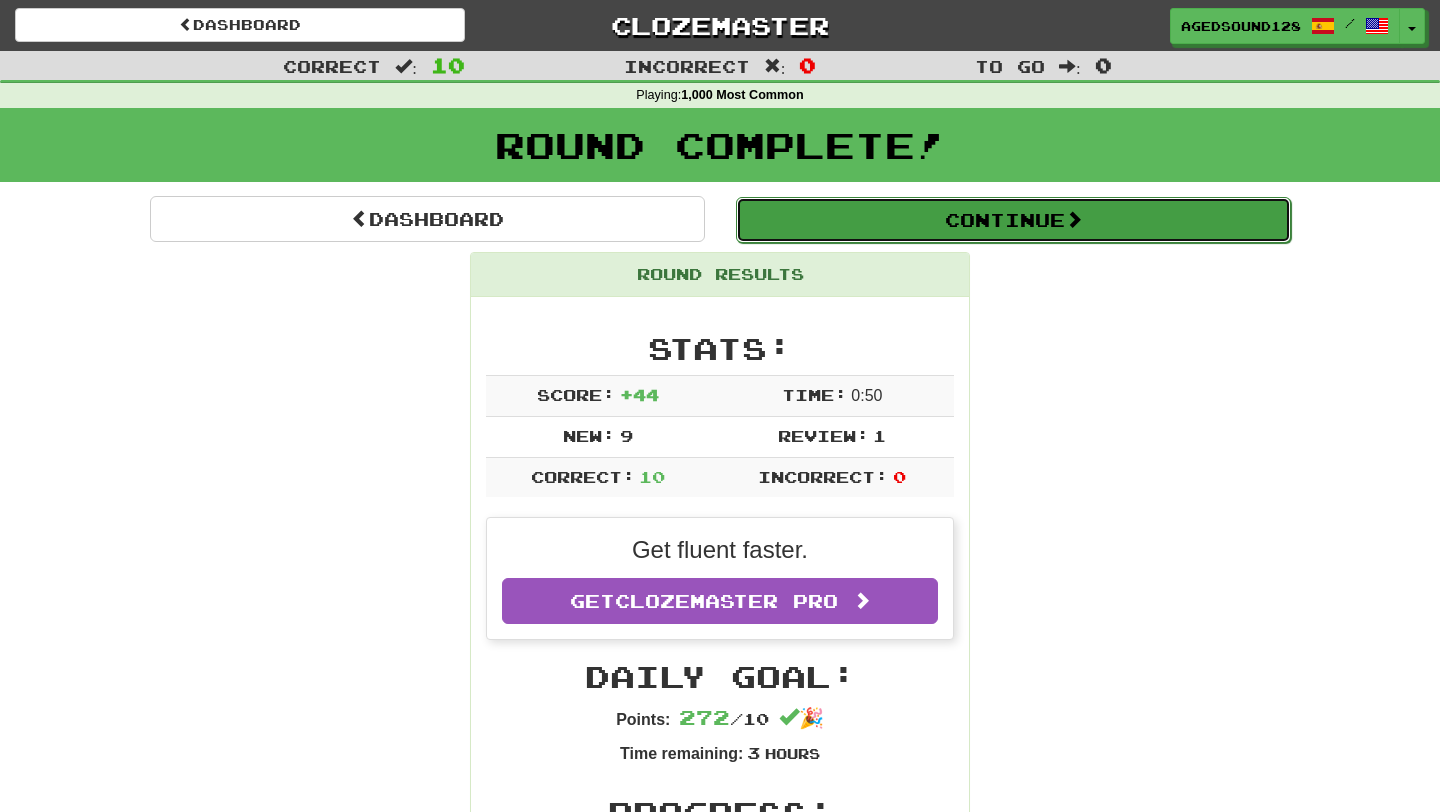 click on "Continue" at bounding box center (1013, 220) 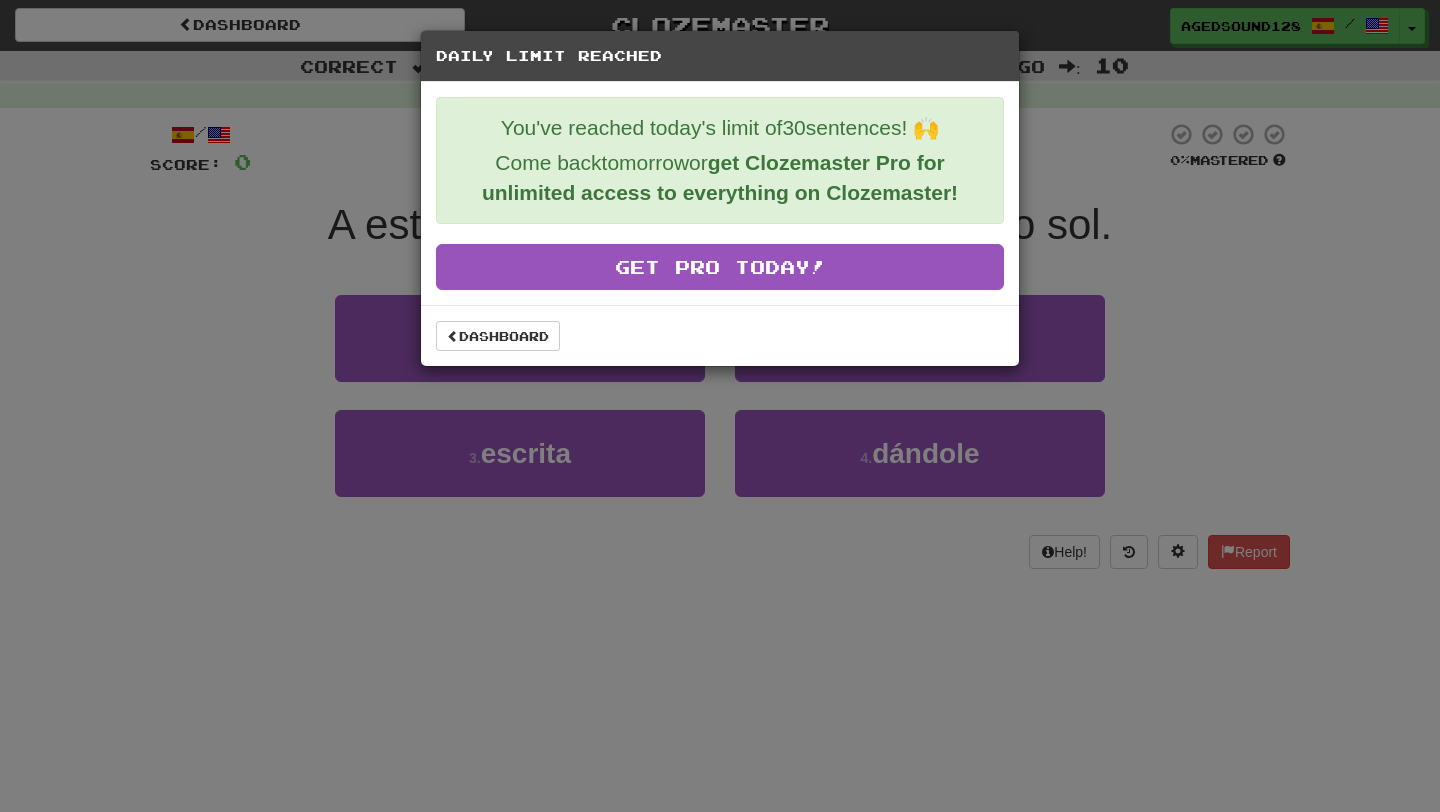 click on "Dashboard" at bounding box center [720, 335] 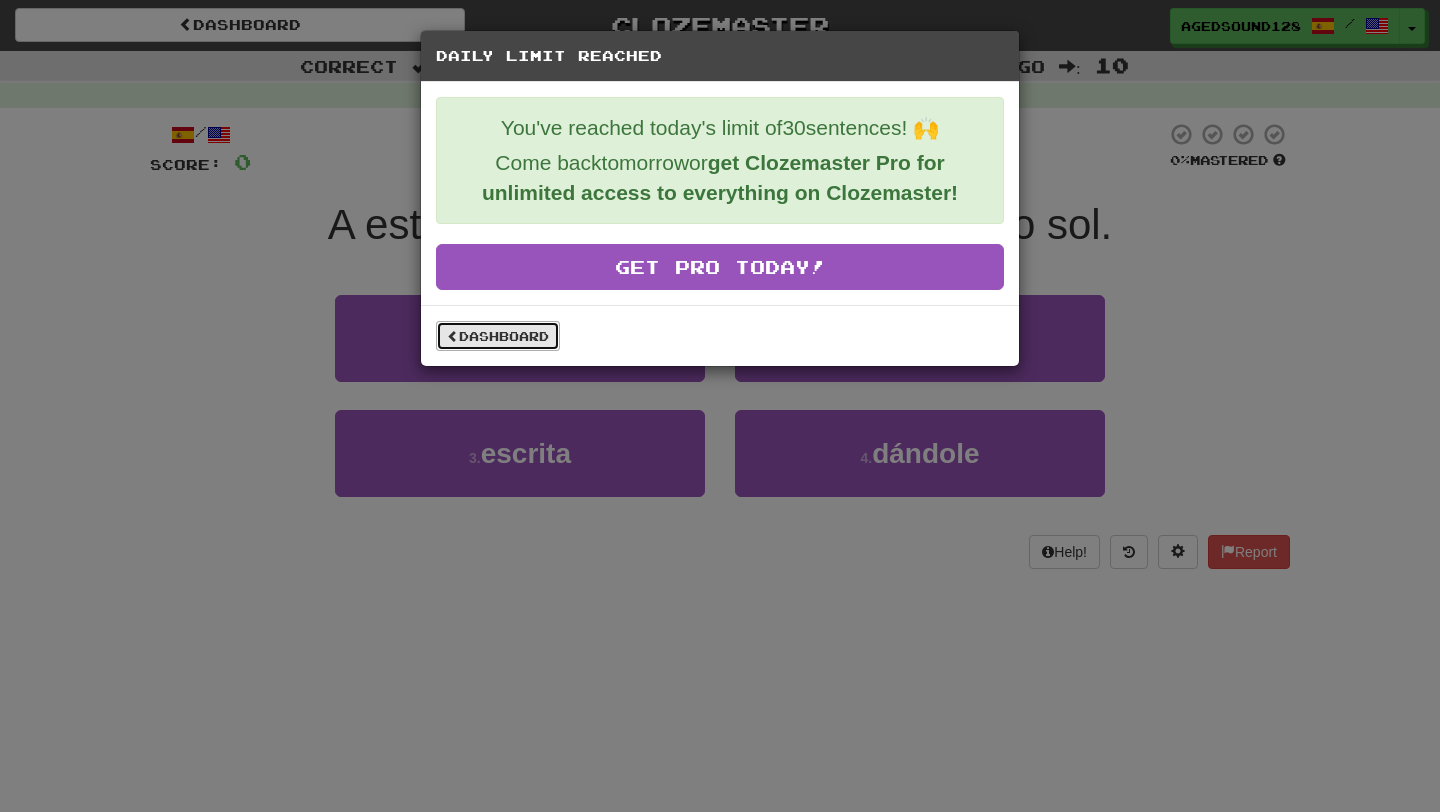 click on "Dashboard" at bounding box center (498, 336) 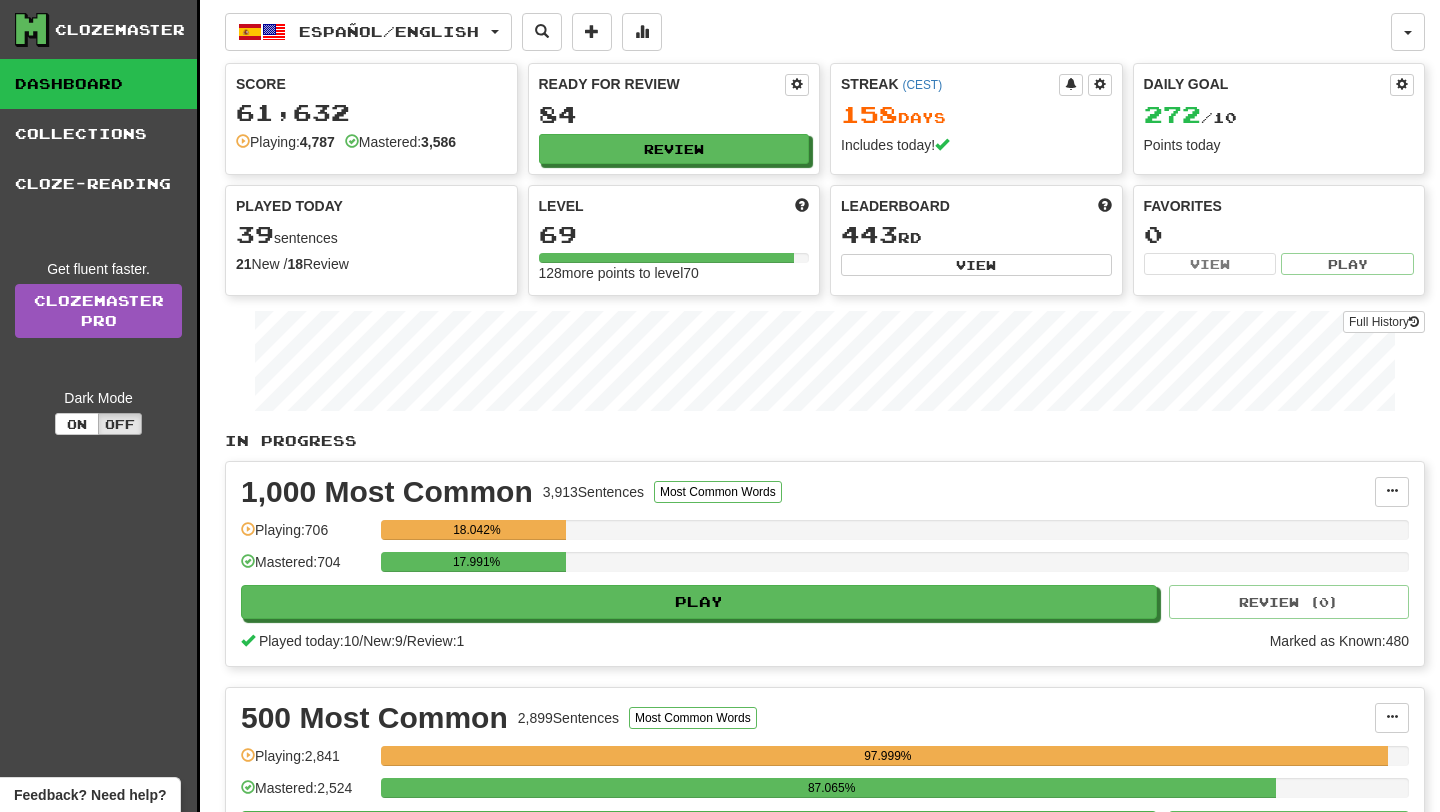 scroll, scrollTop: 0, scrollLeft: 0, axis: both 